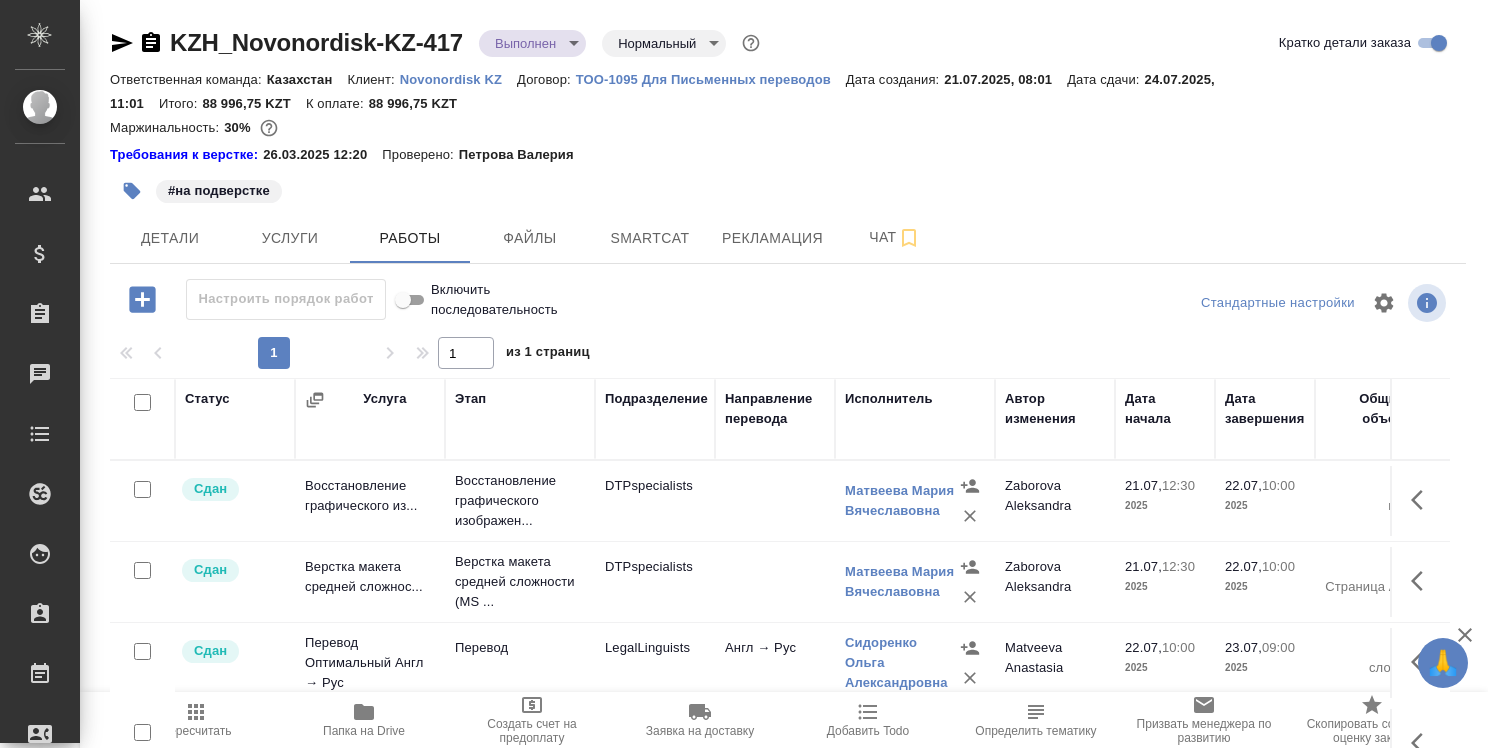 scroll, scrollTop: 0, scrollLeft: 0, axis: both 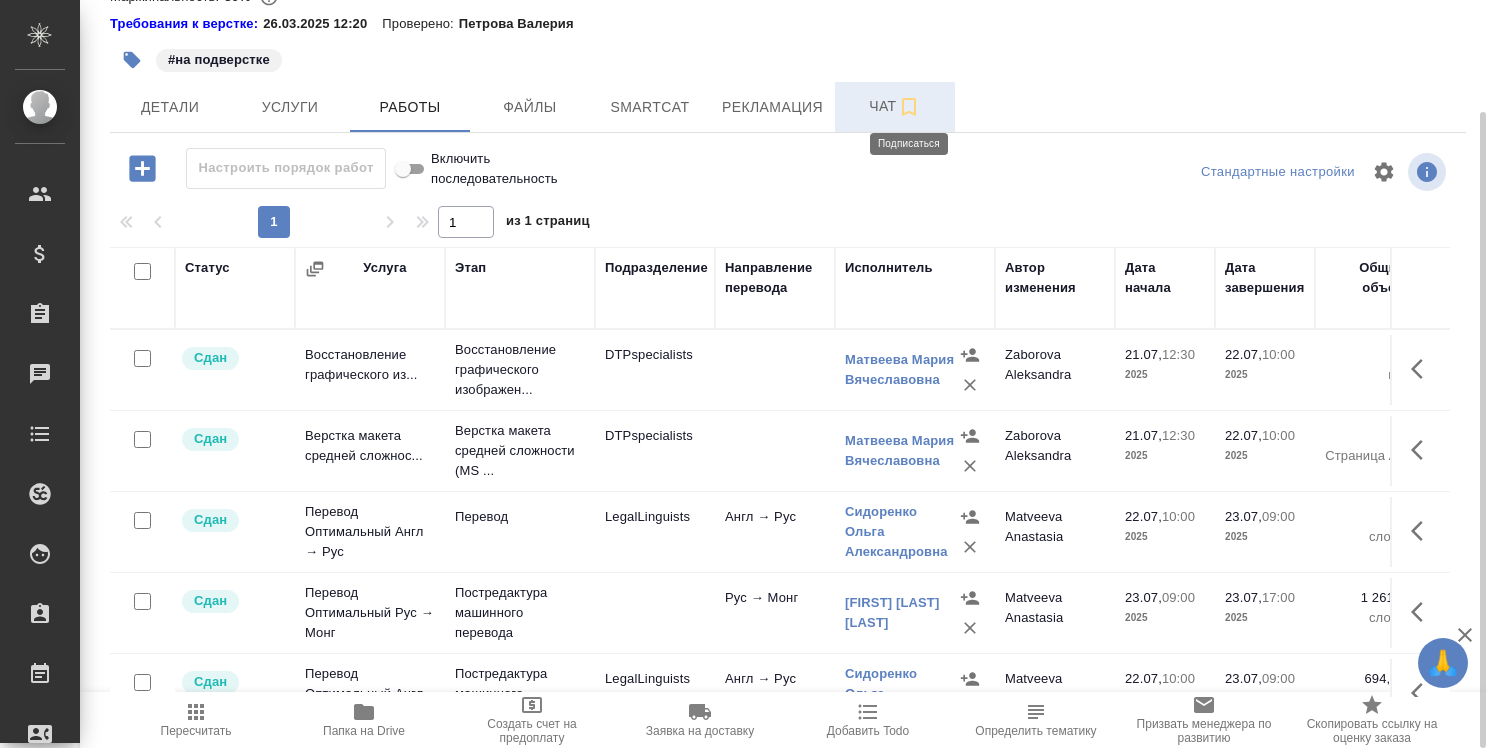 click 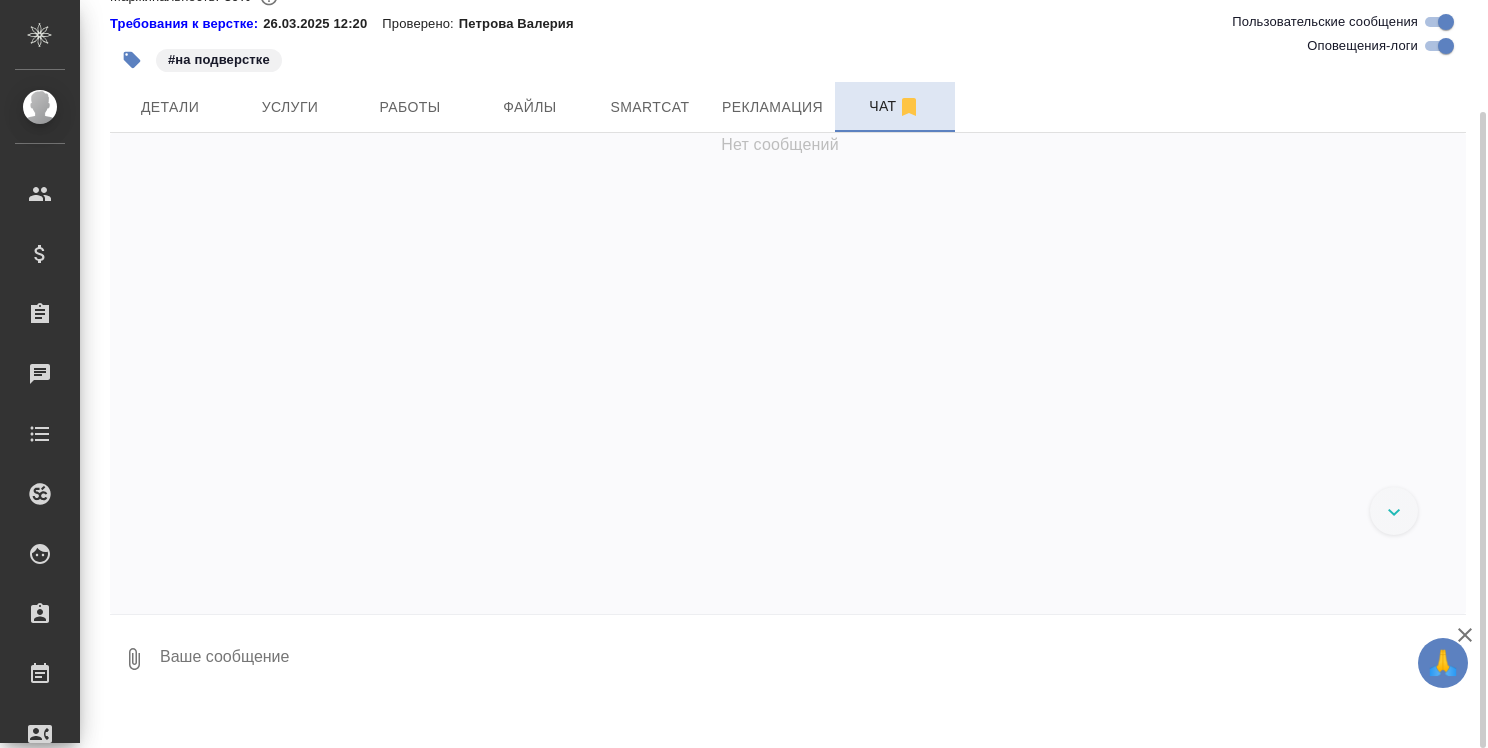 click on "Чат" at bounding box center (895, 106) 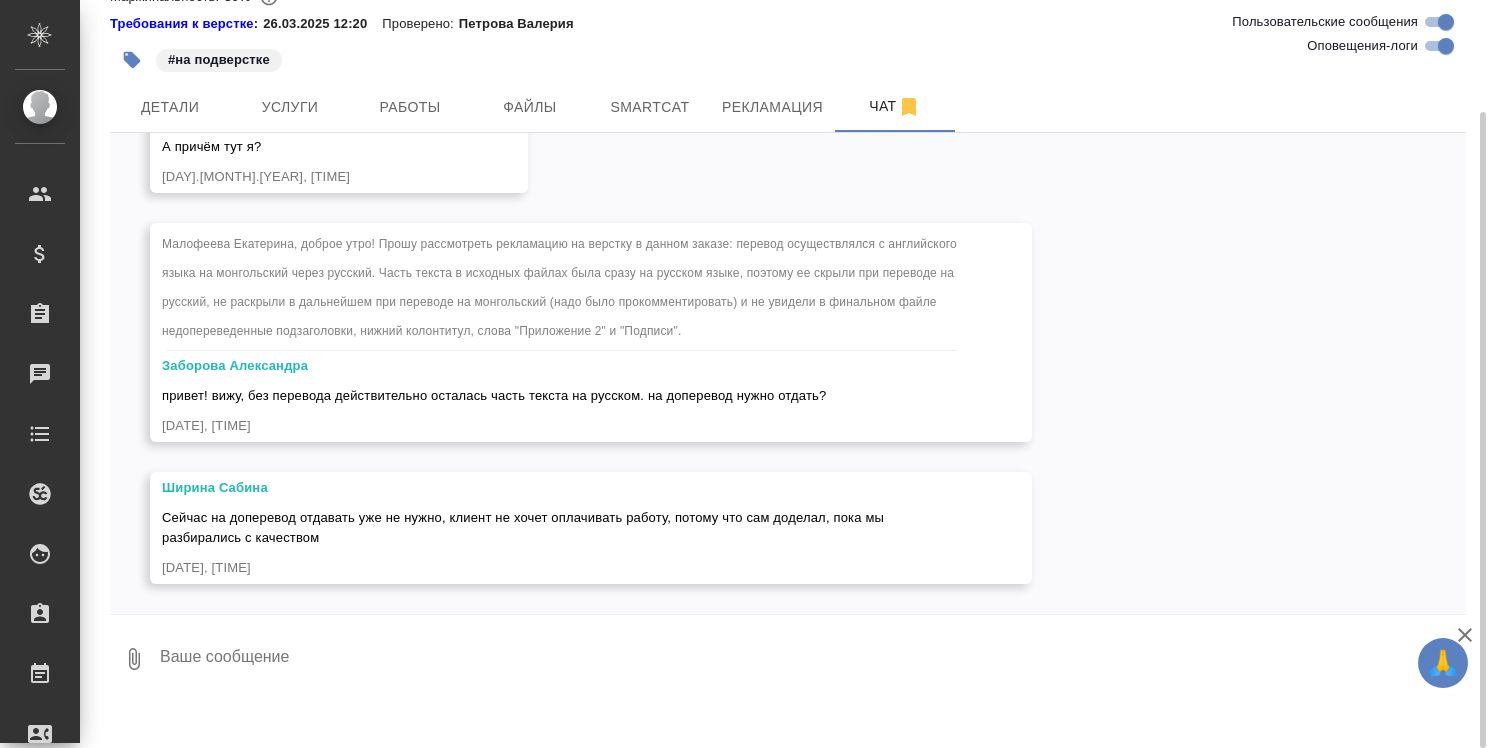 scroll, scrollTop: 16929, scrollLeft: 0, axis: vertical 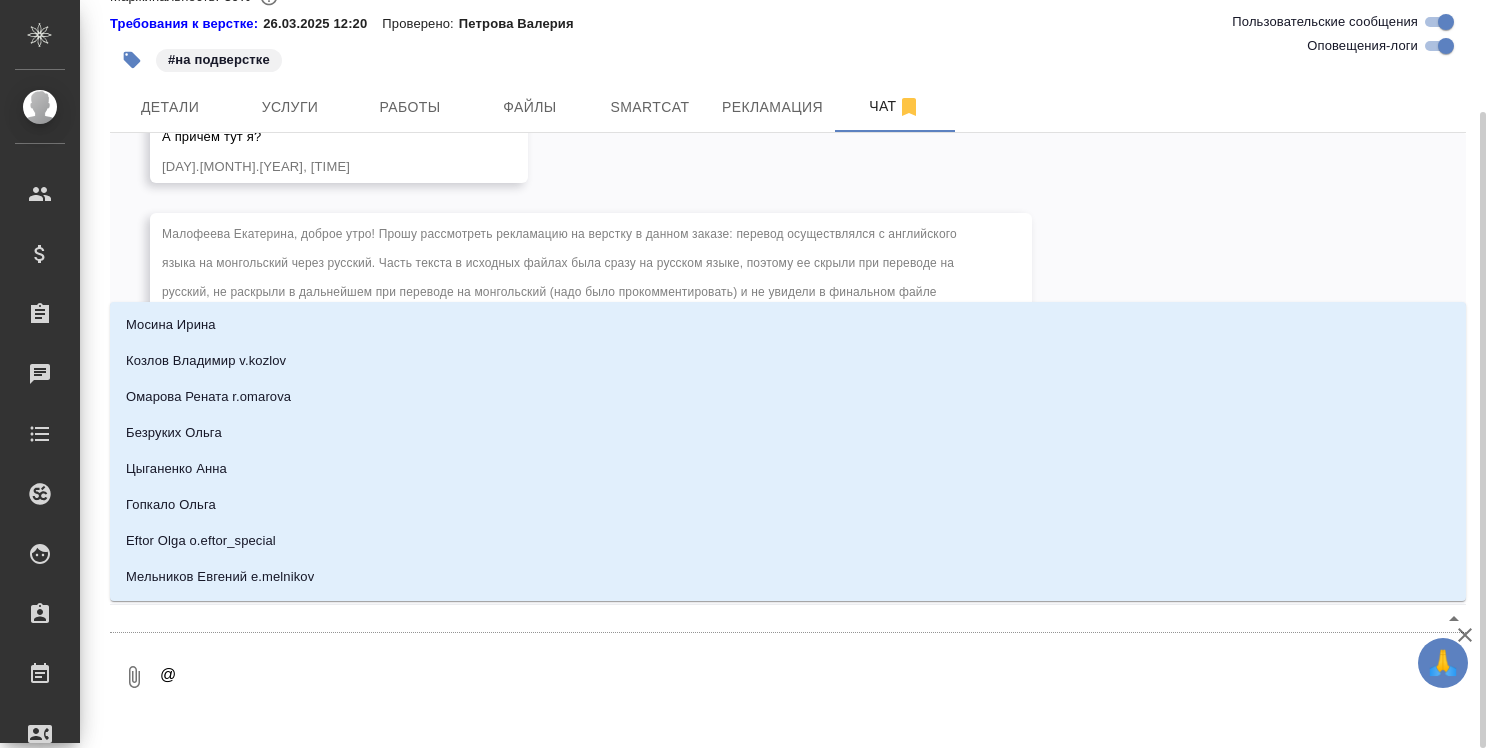 type on "@z" 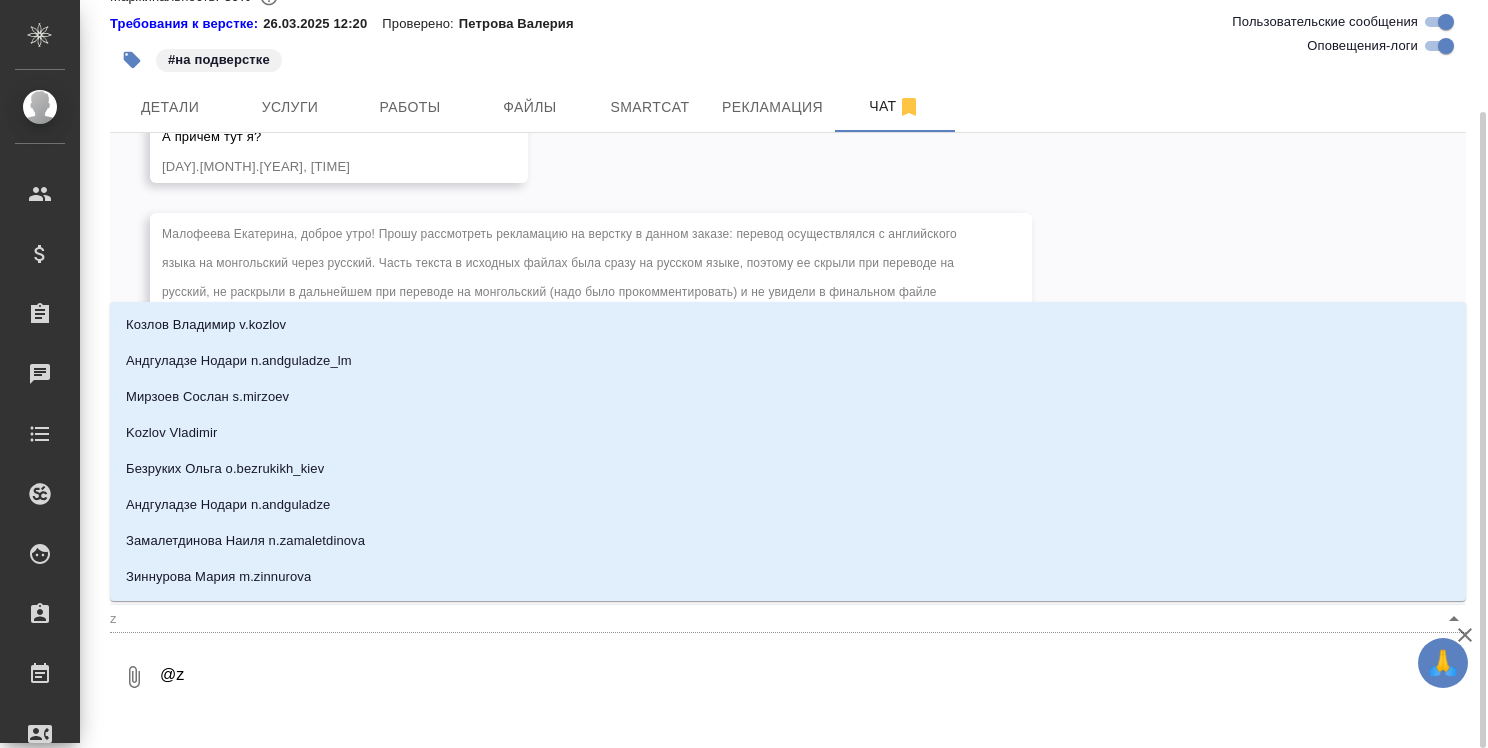 type on "@za" 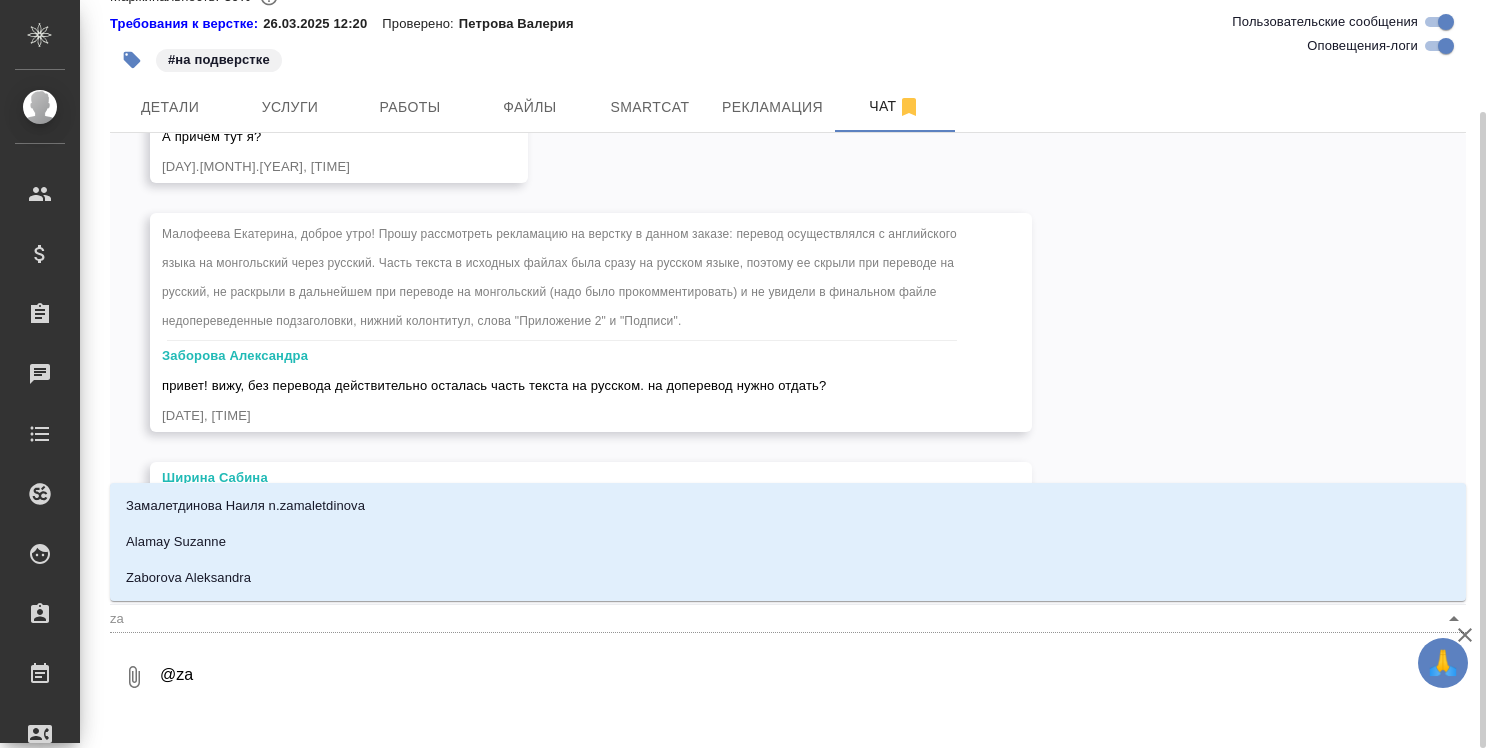 type on "@[USER]" 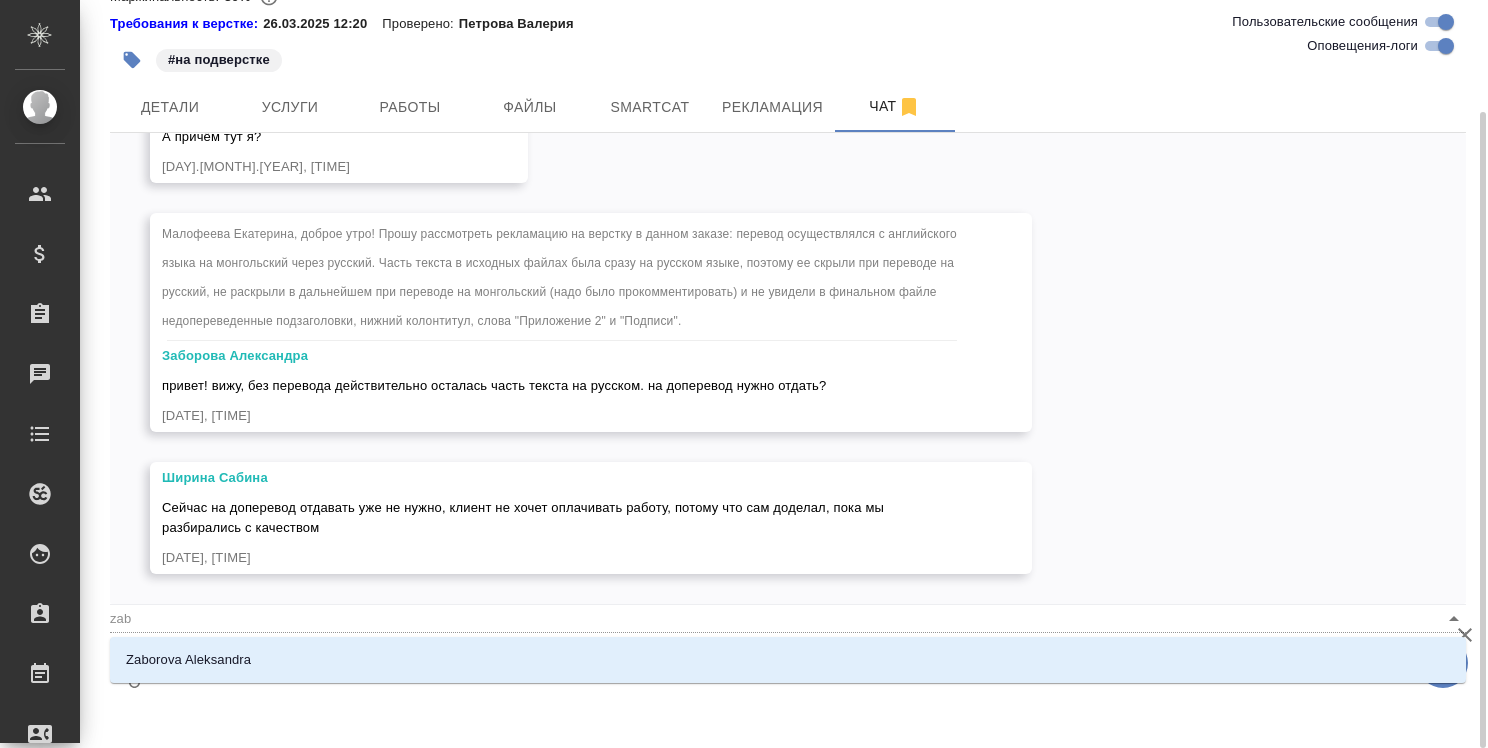 type on "@[USER]" 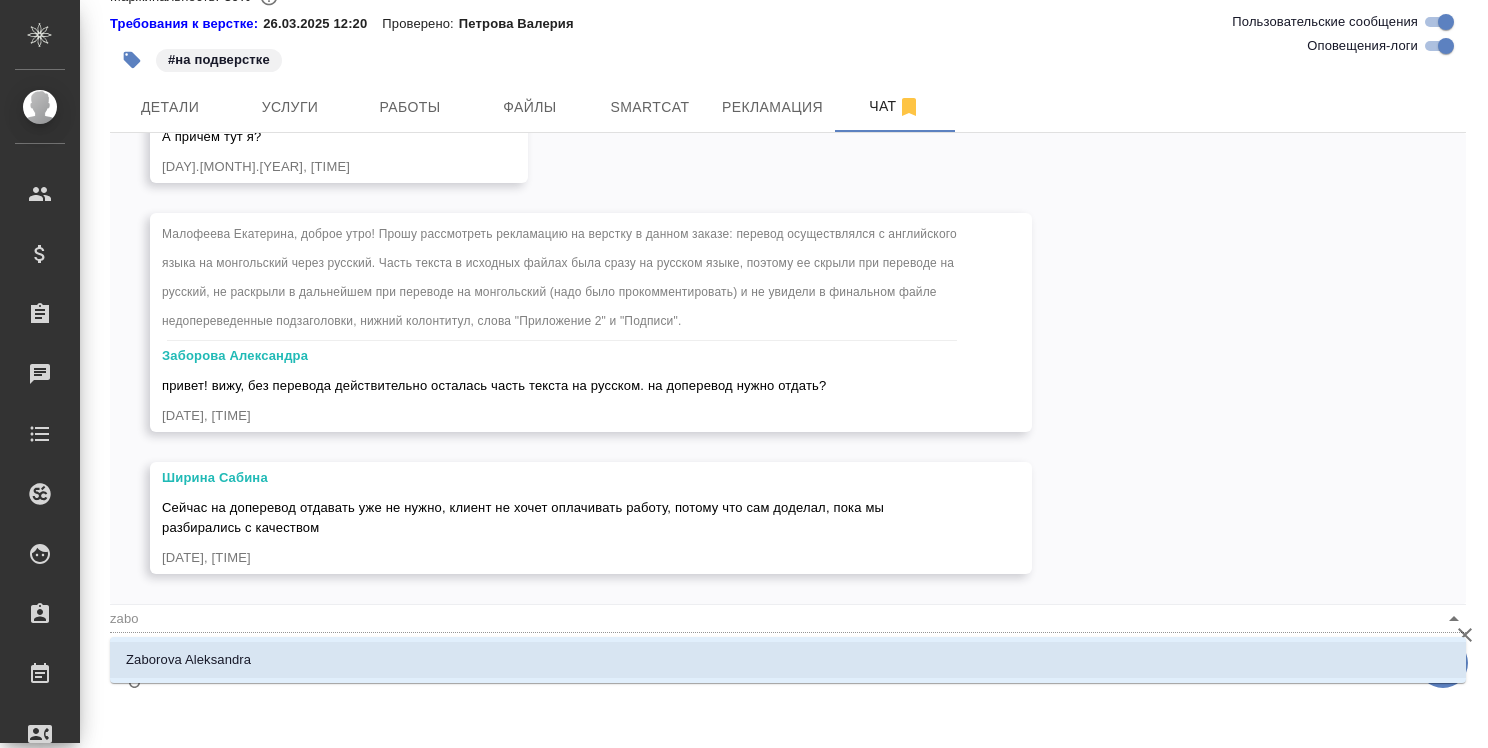 click on "Zaborova Aleksandra" at bounding box center [788, 660] 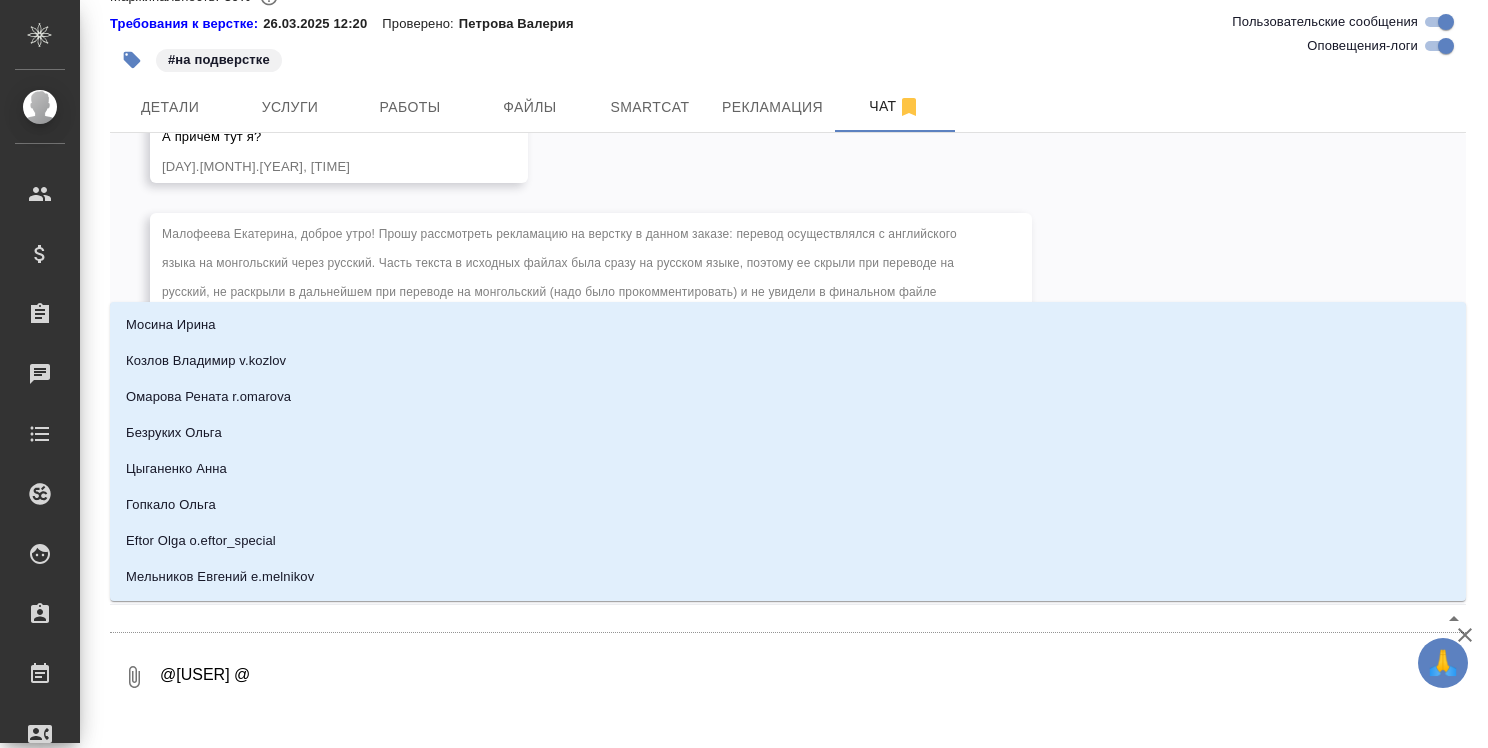 type on "@[LAST] @f" 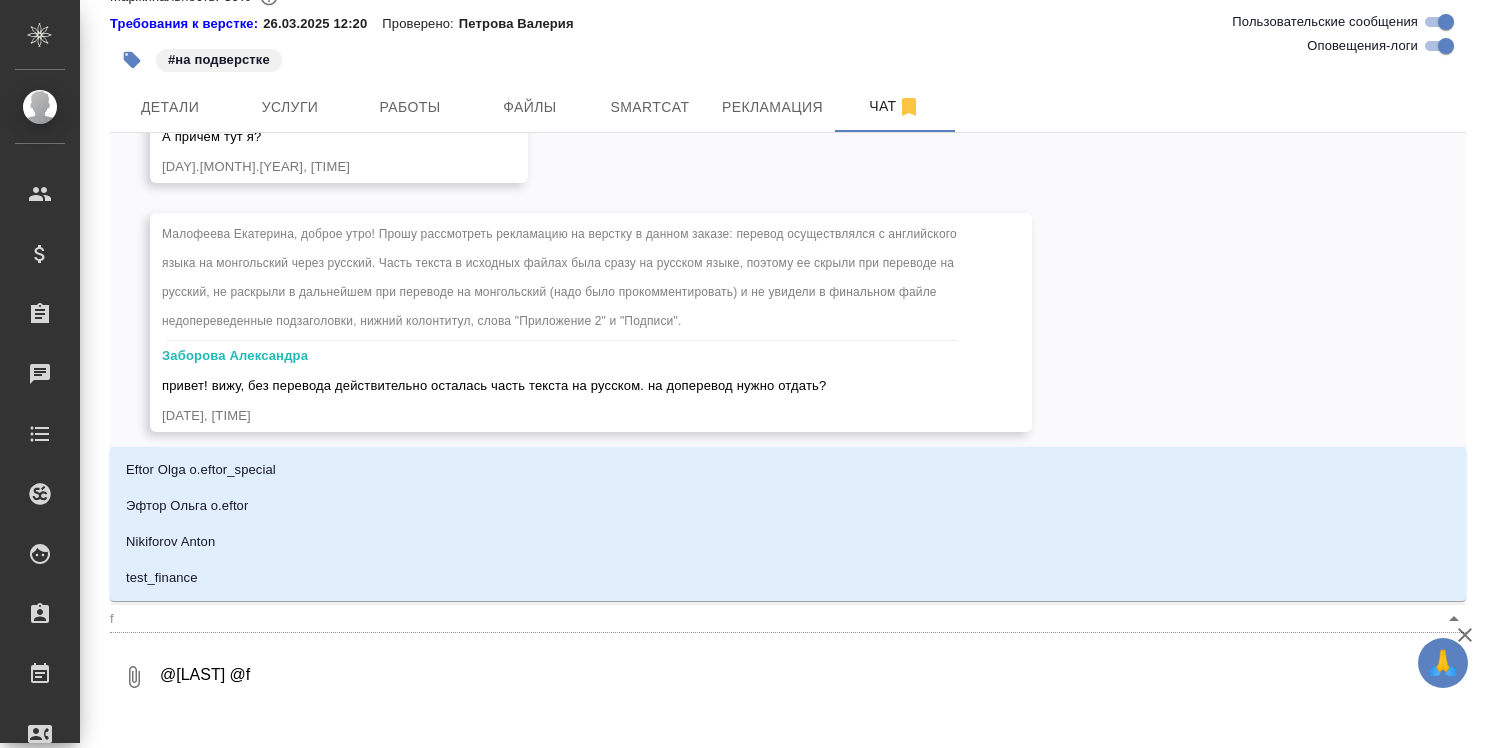 type on "@[USER] @" 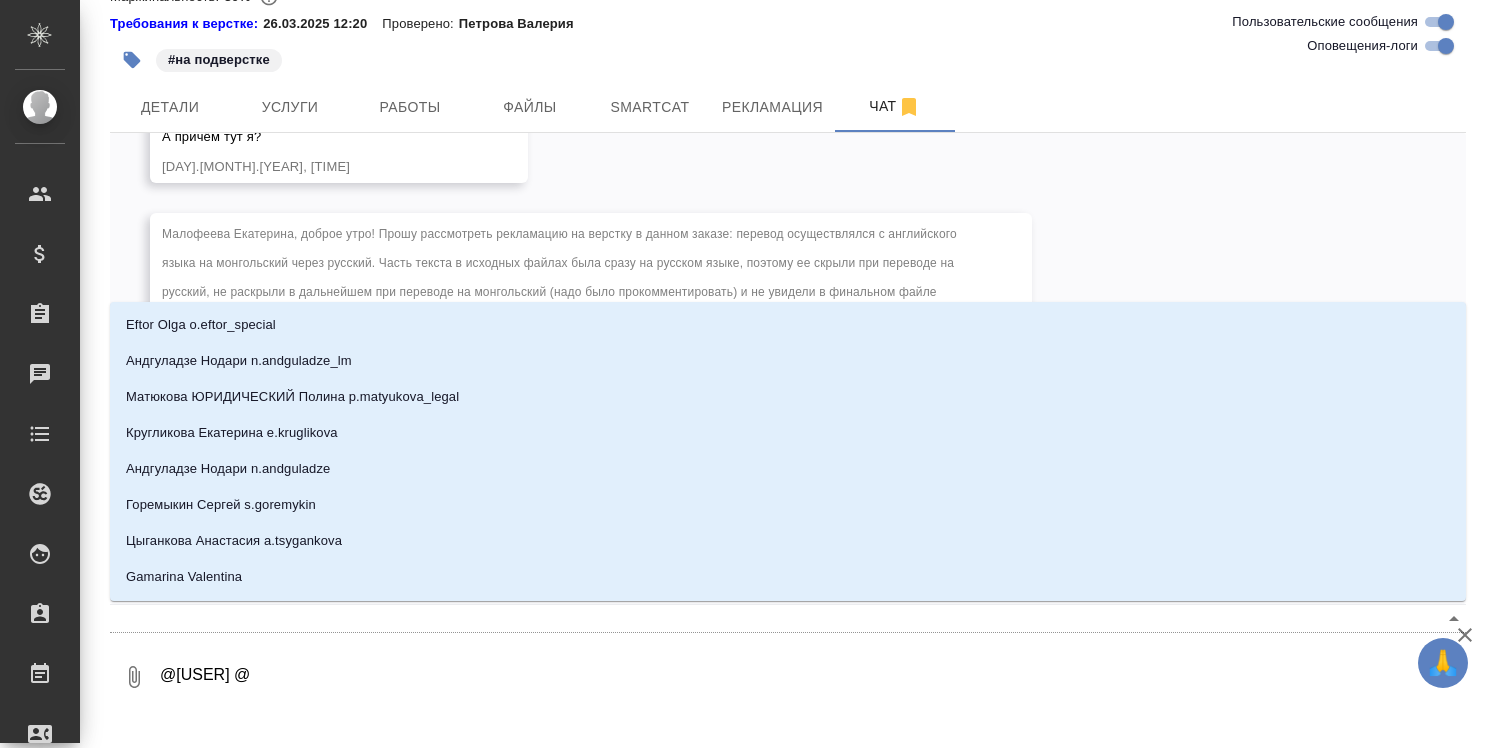type on "@[USER] @[USER]" 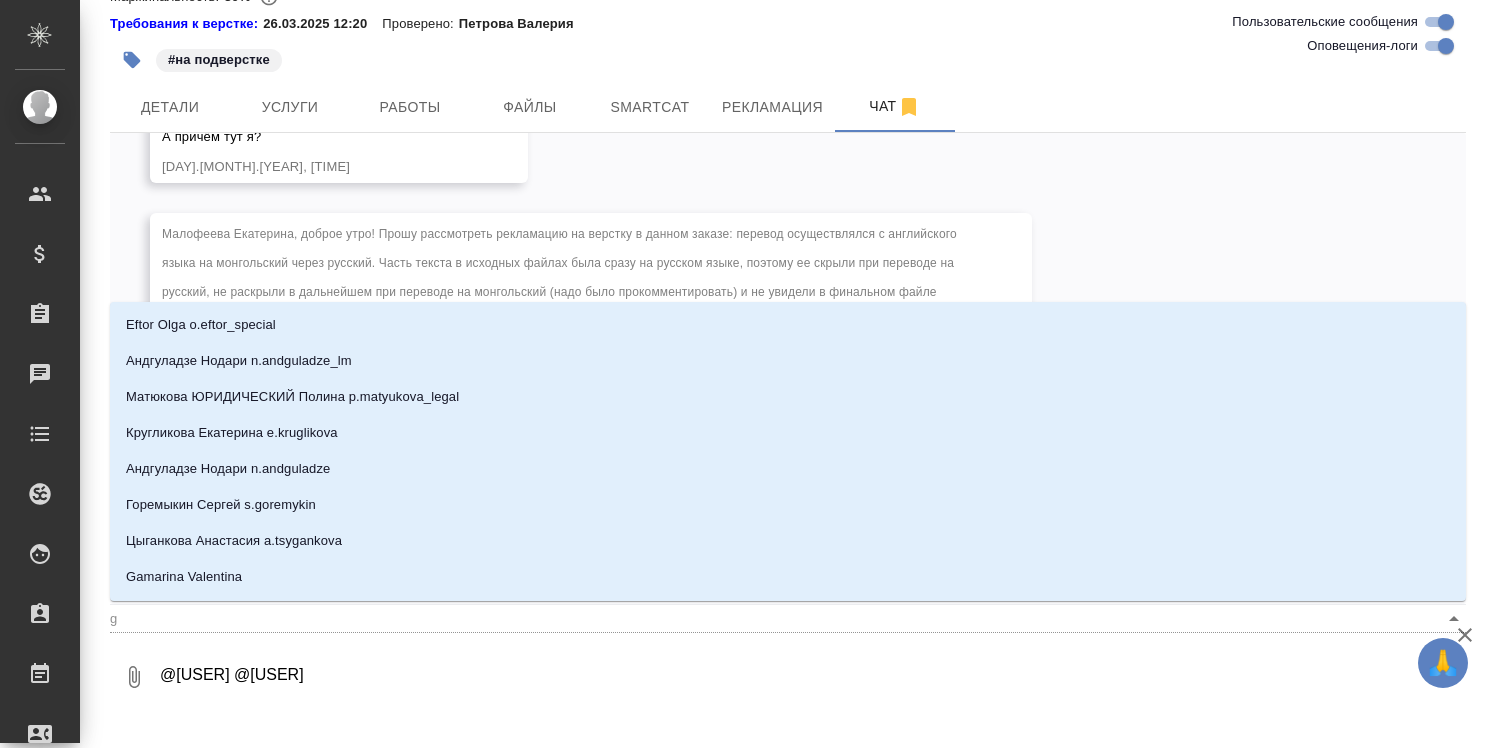 type on "@[USER] @[USER]" 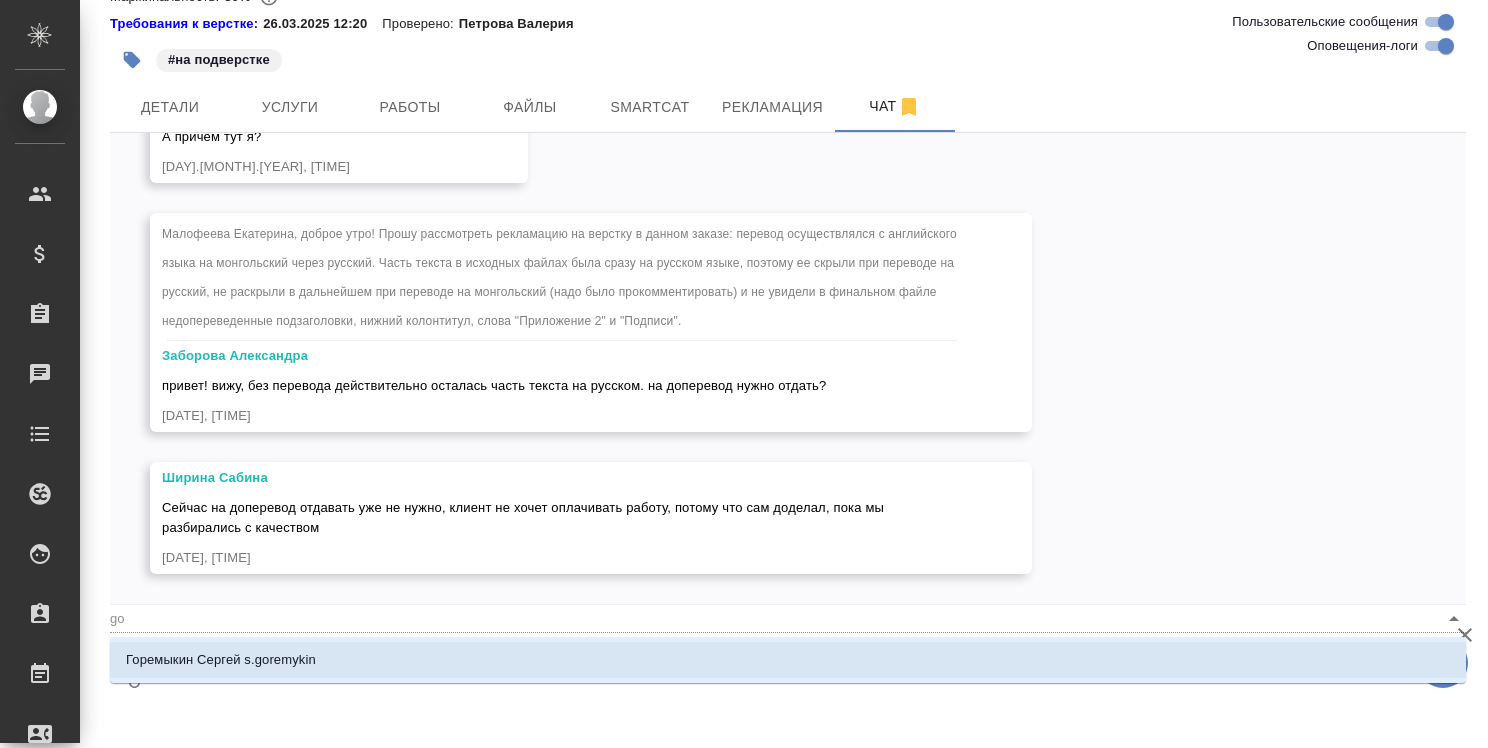 type on "@Zaborova Aleksandra @gos" 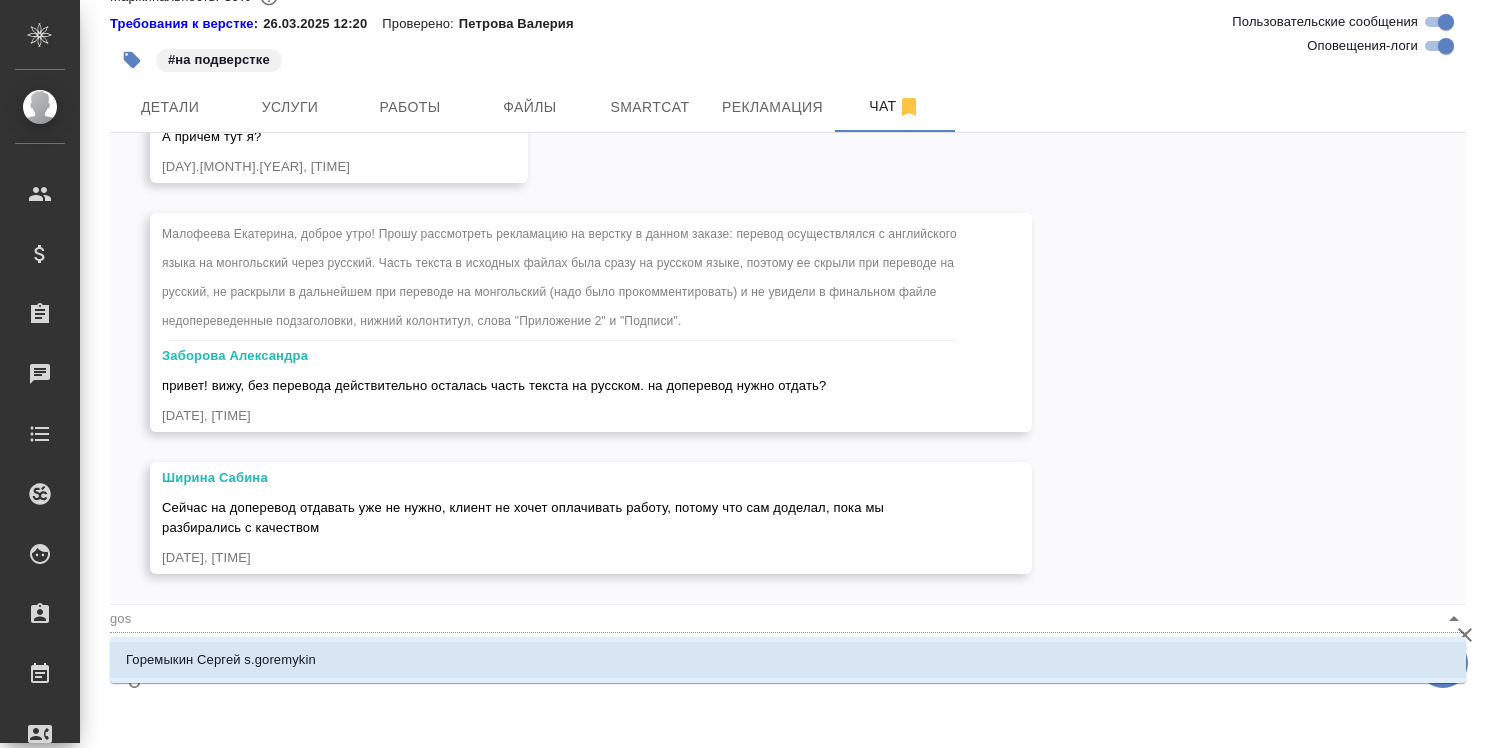 type on "@[USER] @[USER]" 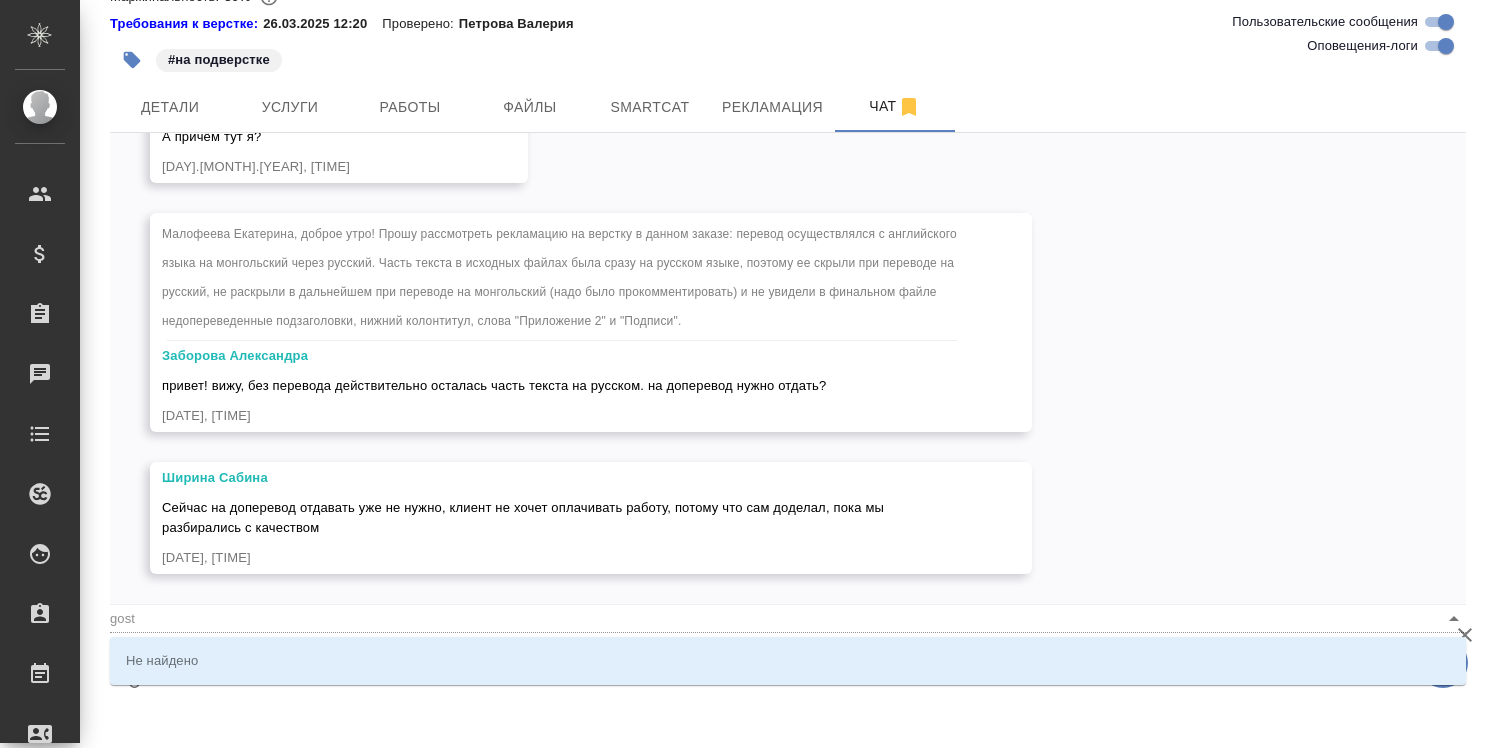 type on "@Zaborova Aleksandra @gos" 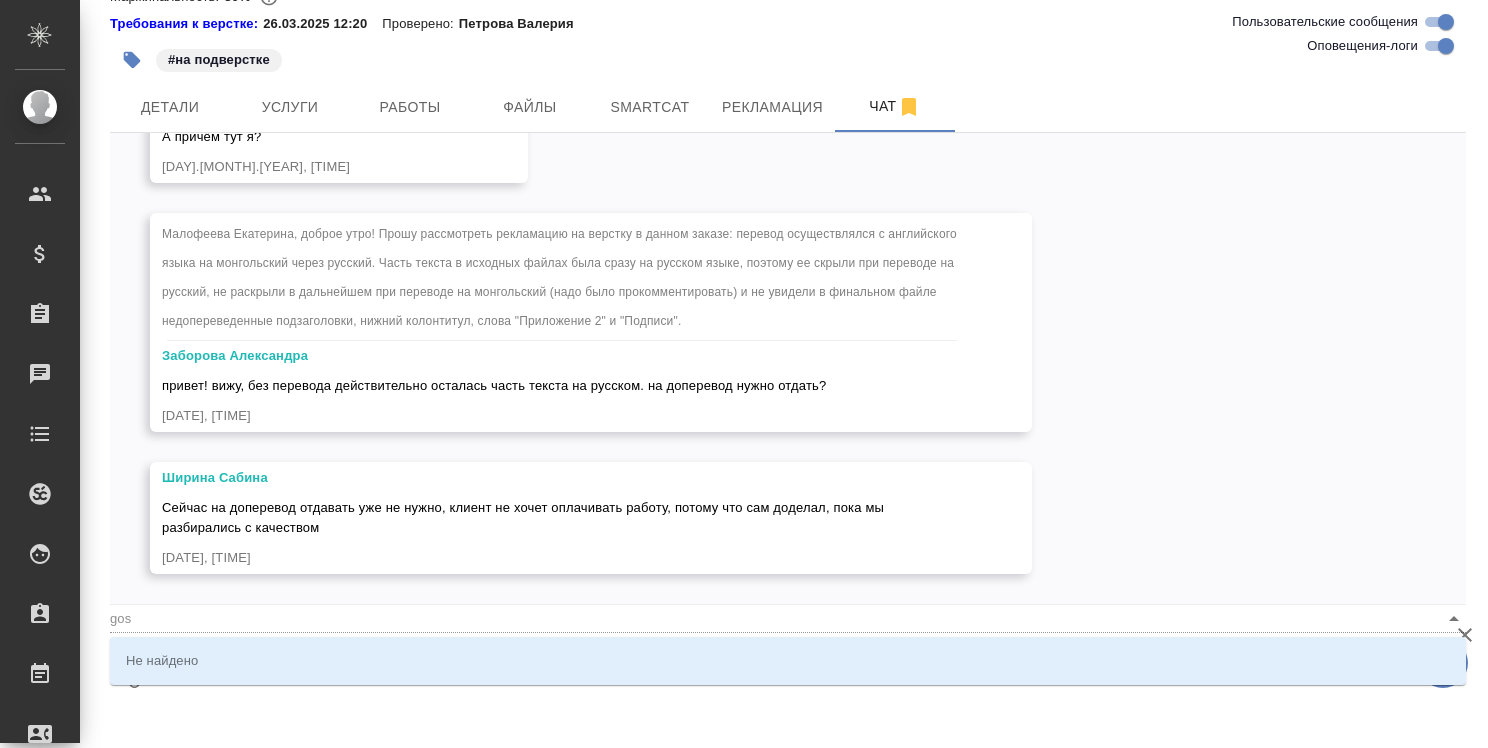 type on "@[USER] @[USER]" 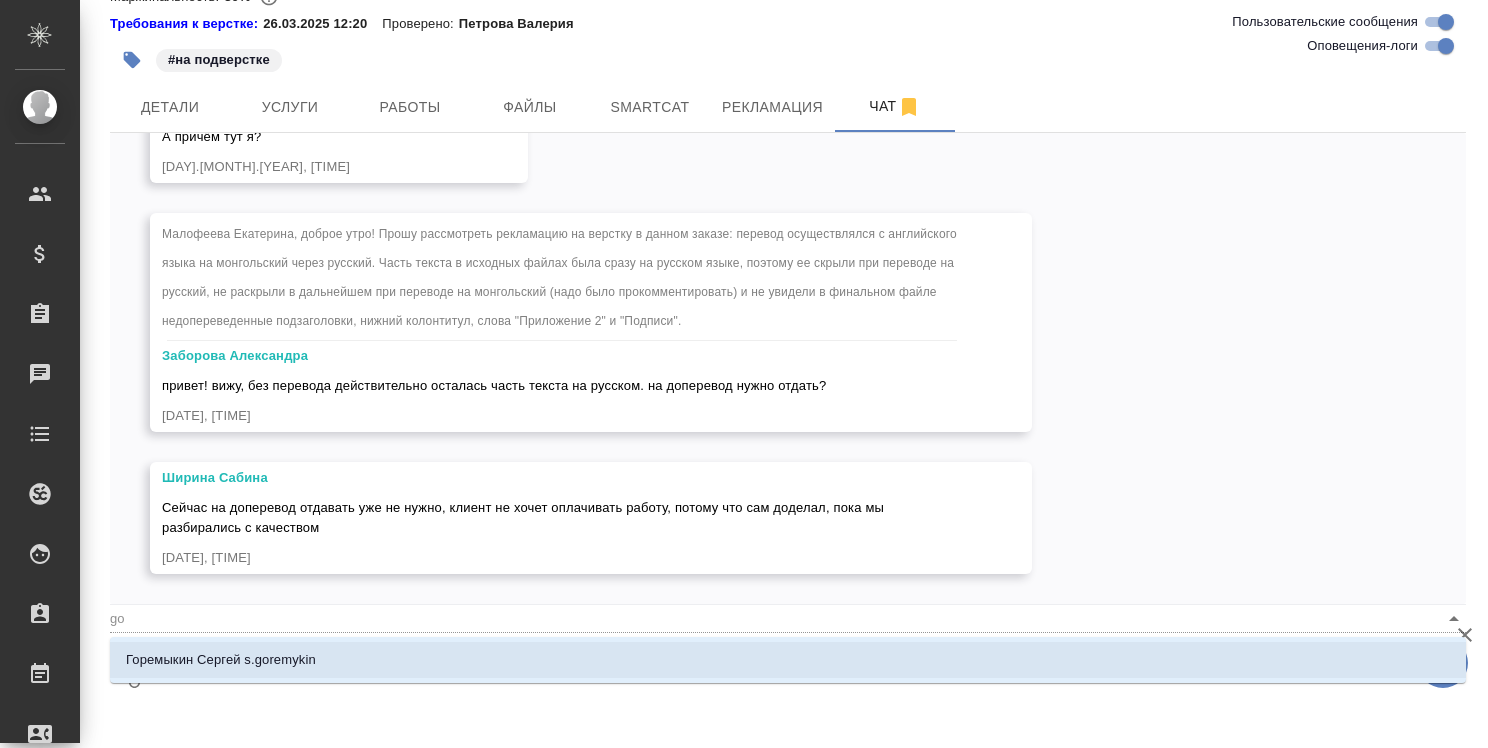 type on "@[USER] @[USER]" 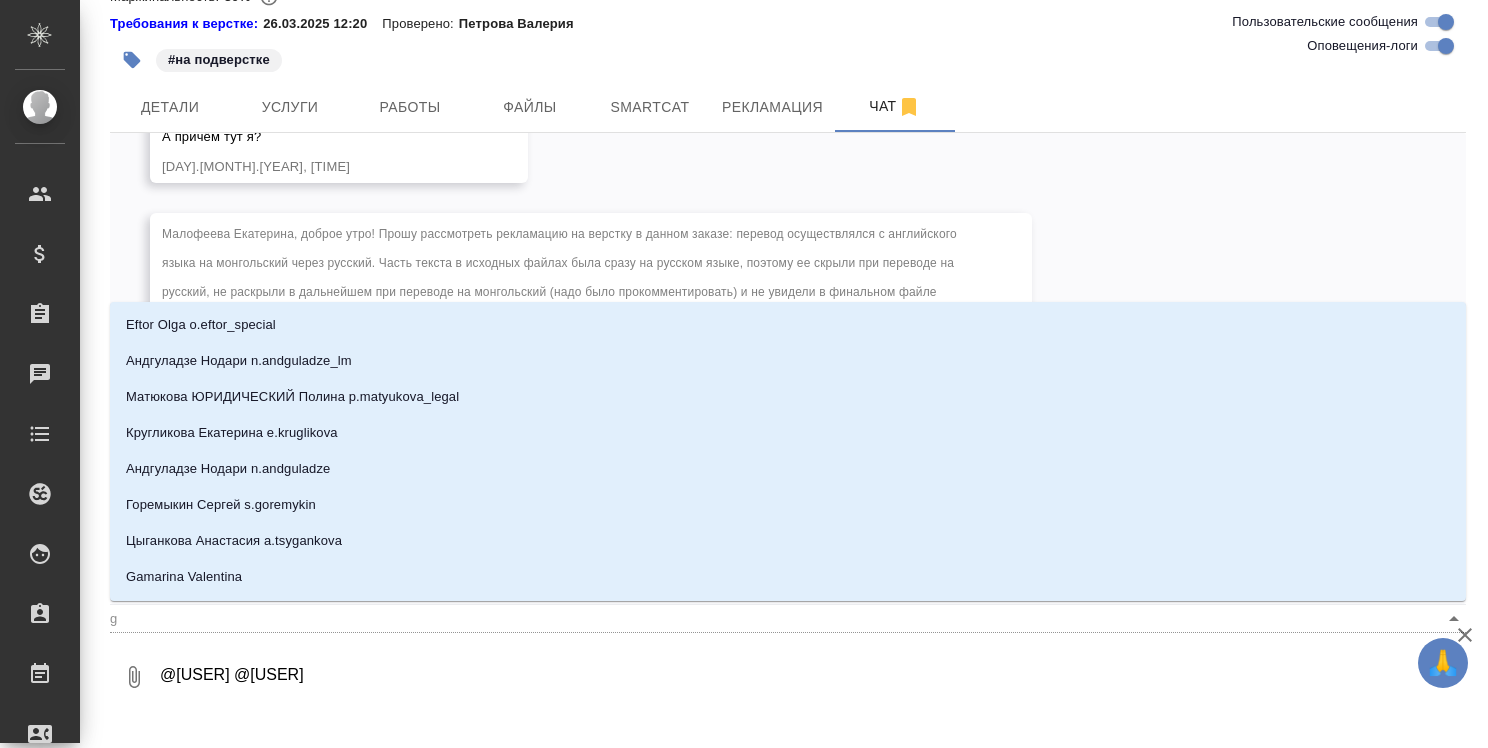 type on "@[USER] @" 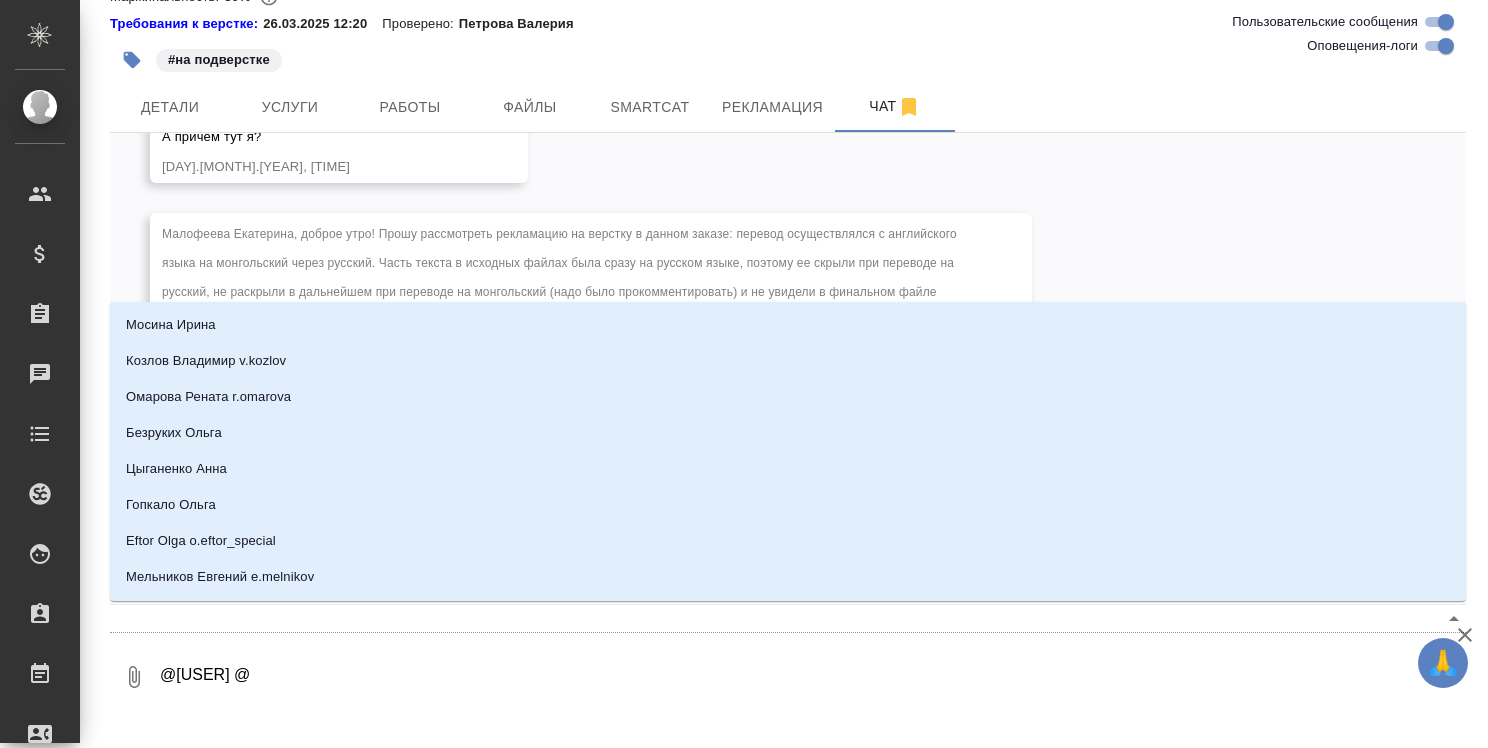 type on "@Zaborova Aleksandra @н" 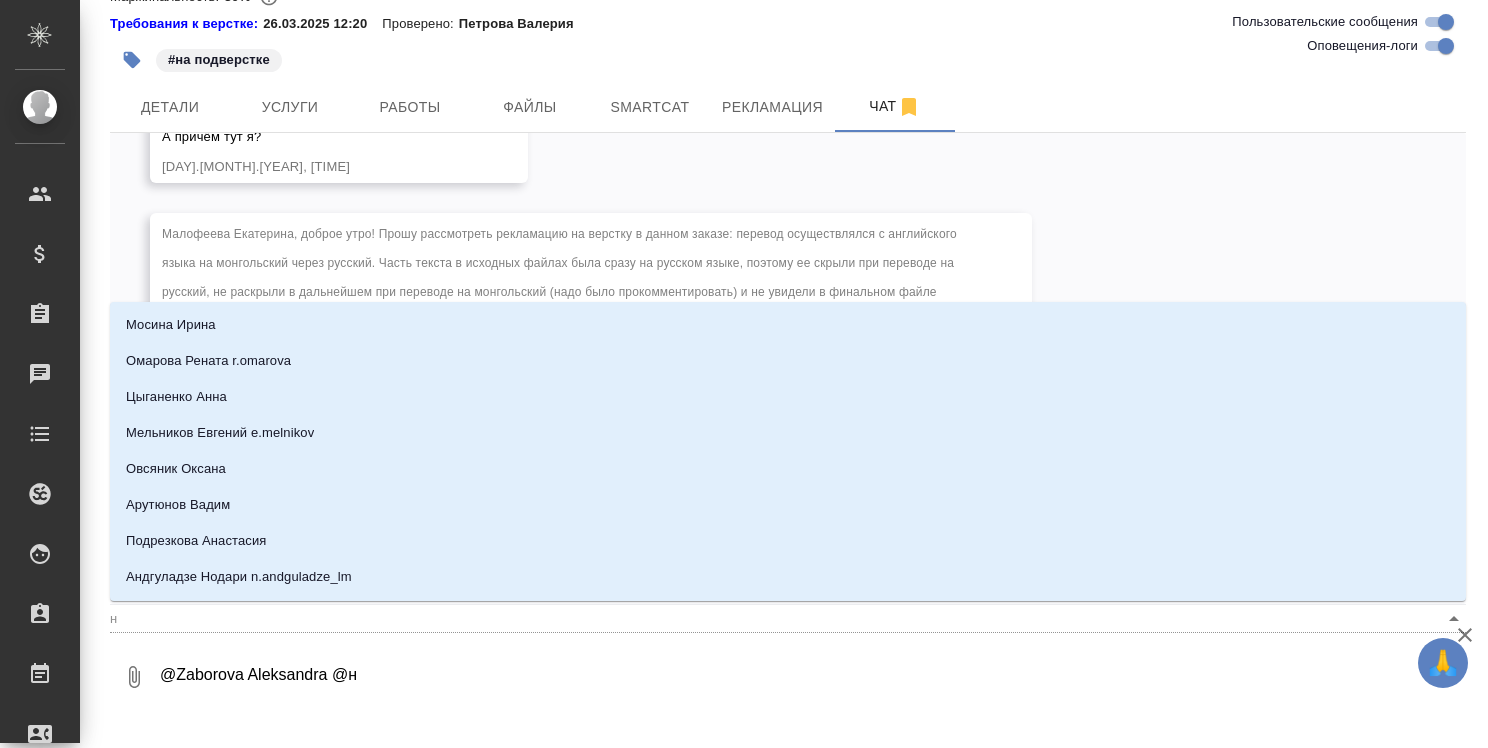 type on "@[USER] @[USER]" 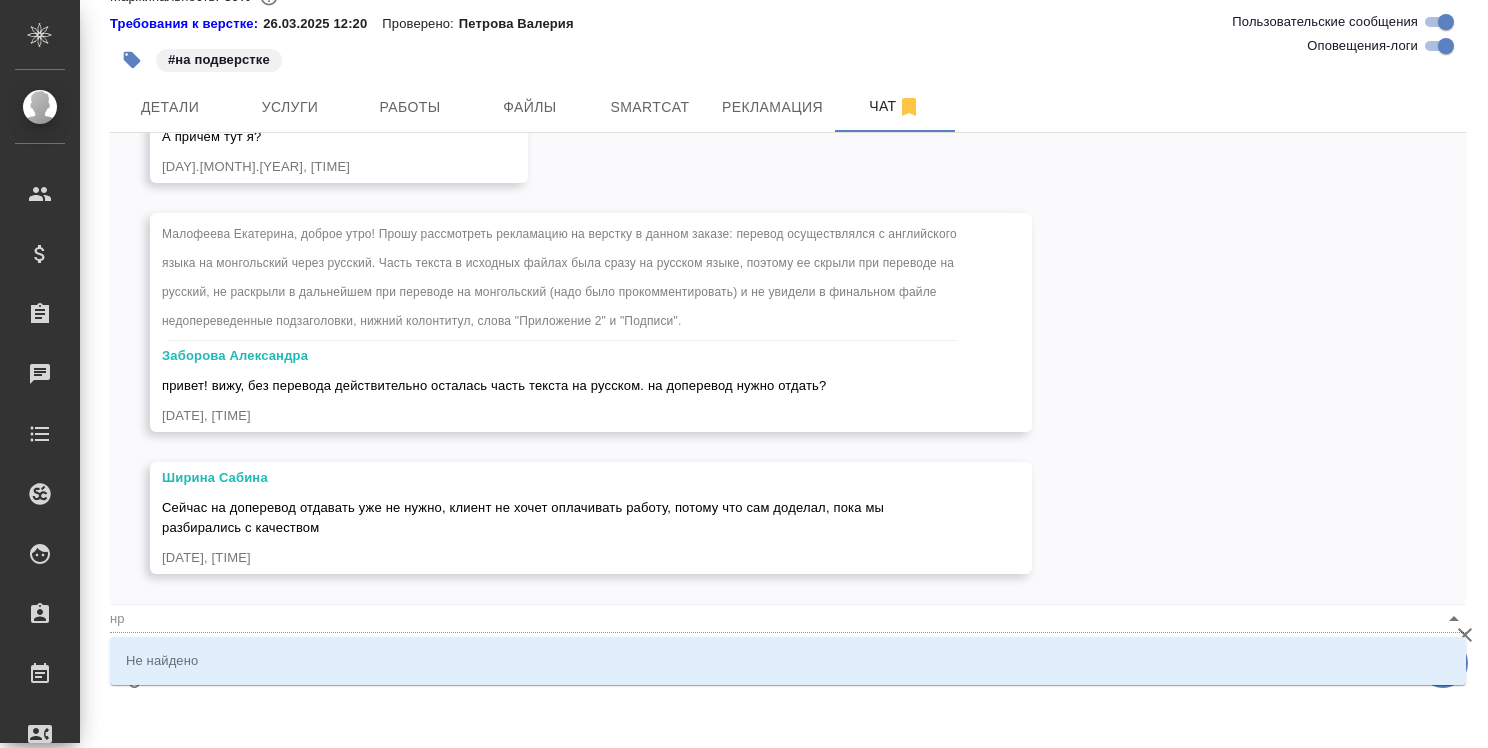 type on "@[USER] @[USER]" 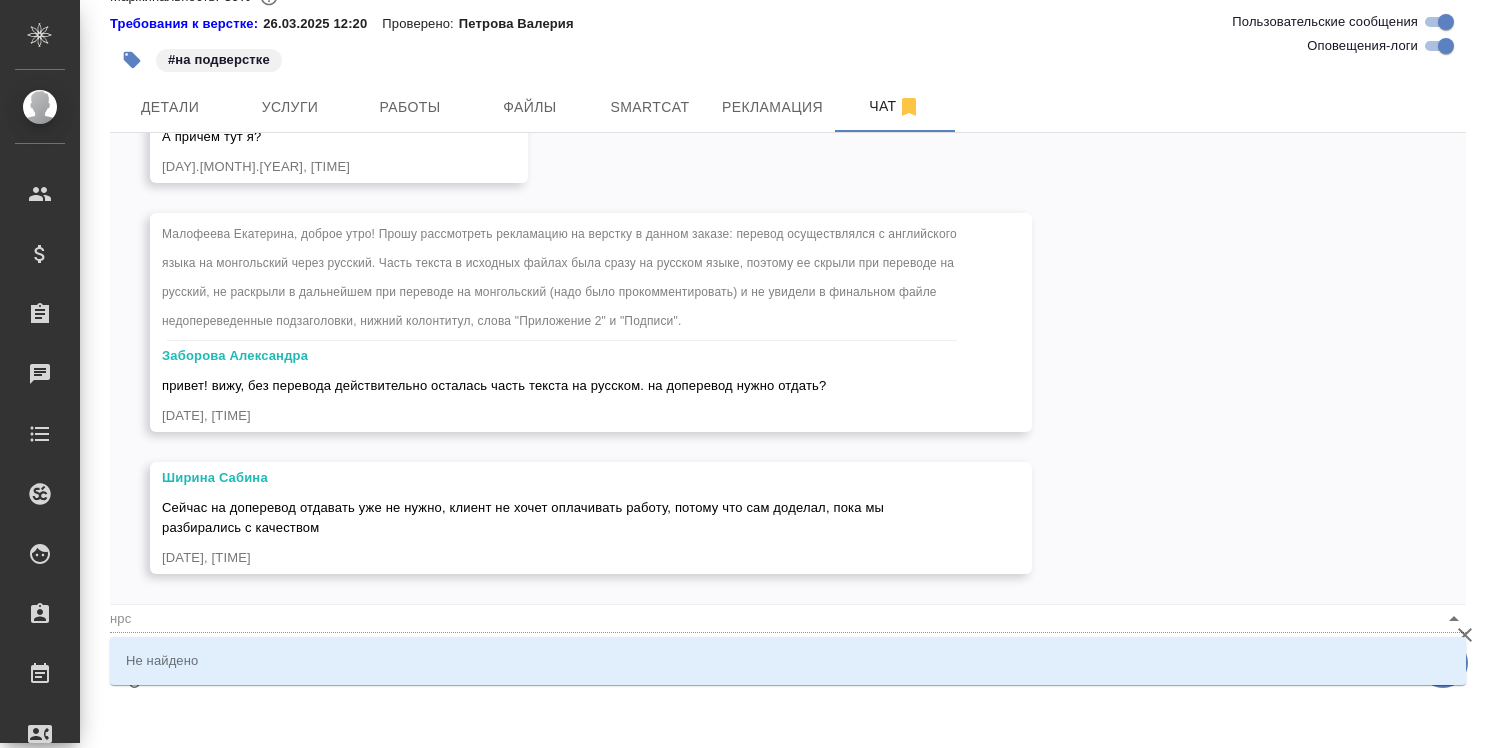 type on "@[USER] @[USER]" 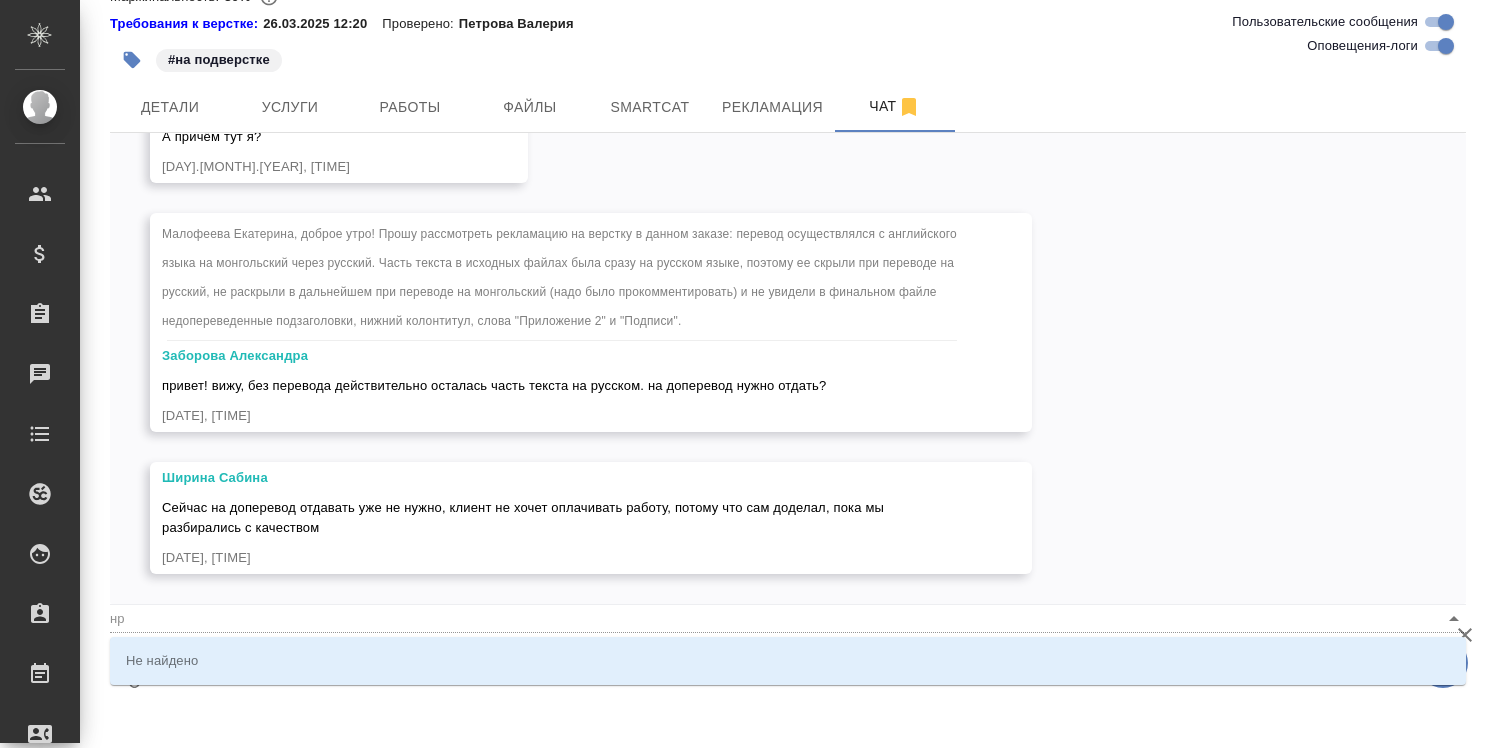 type on "@Zaborova Aleksandra @н" 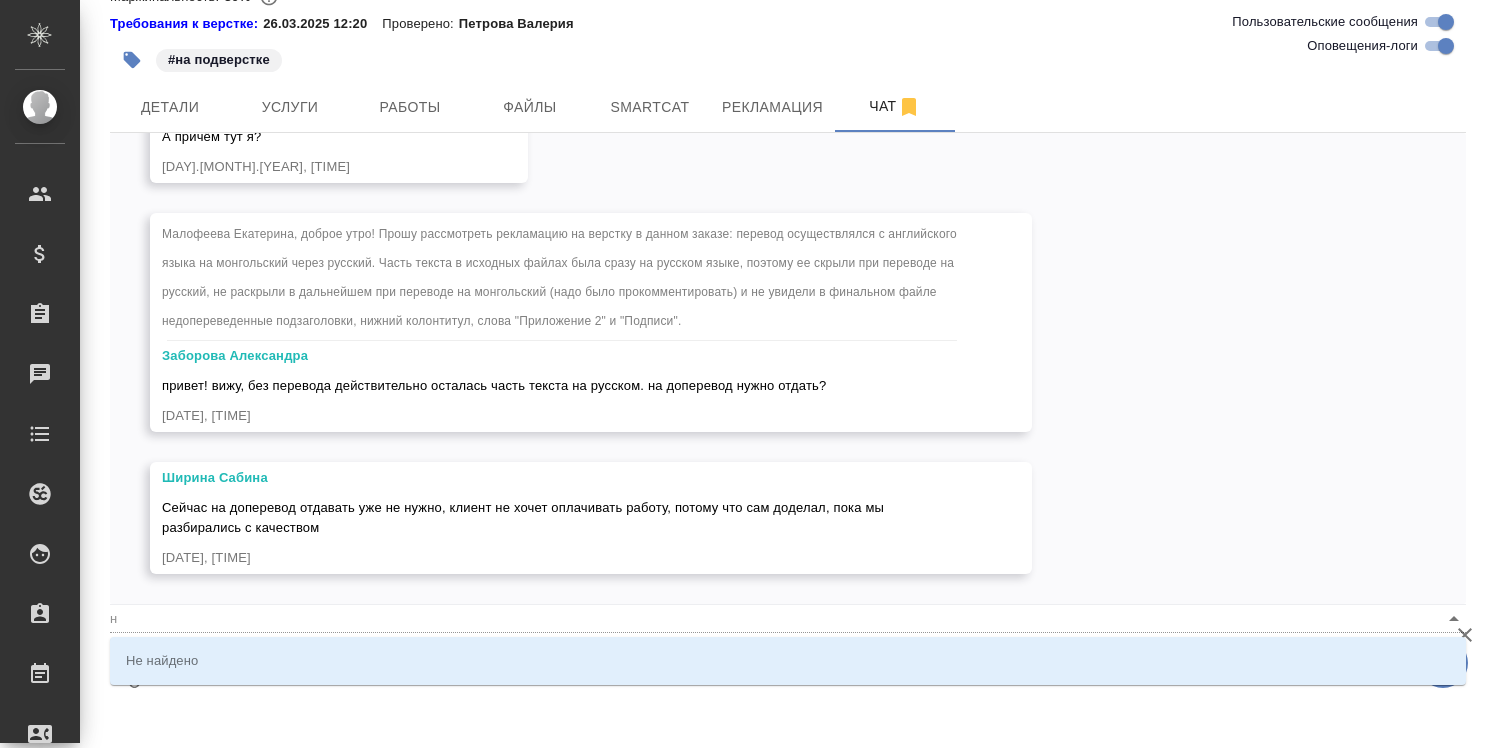 type on "@[USER] @" 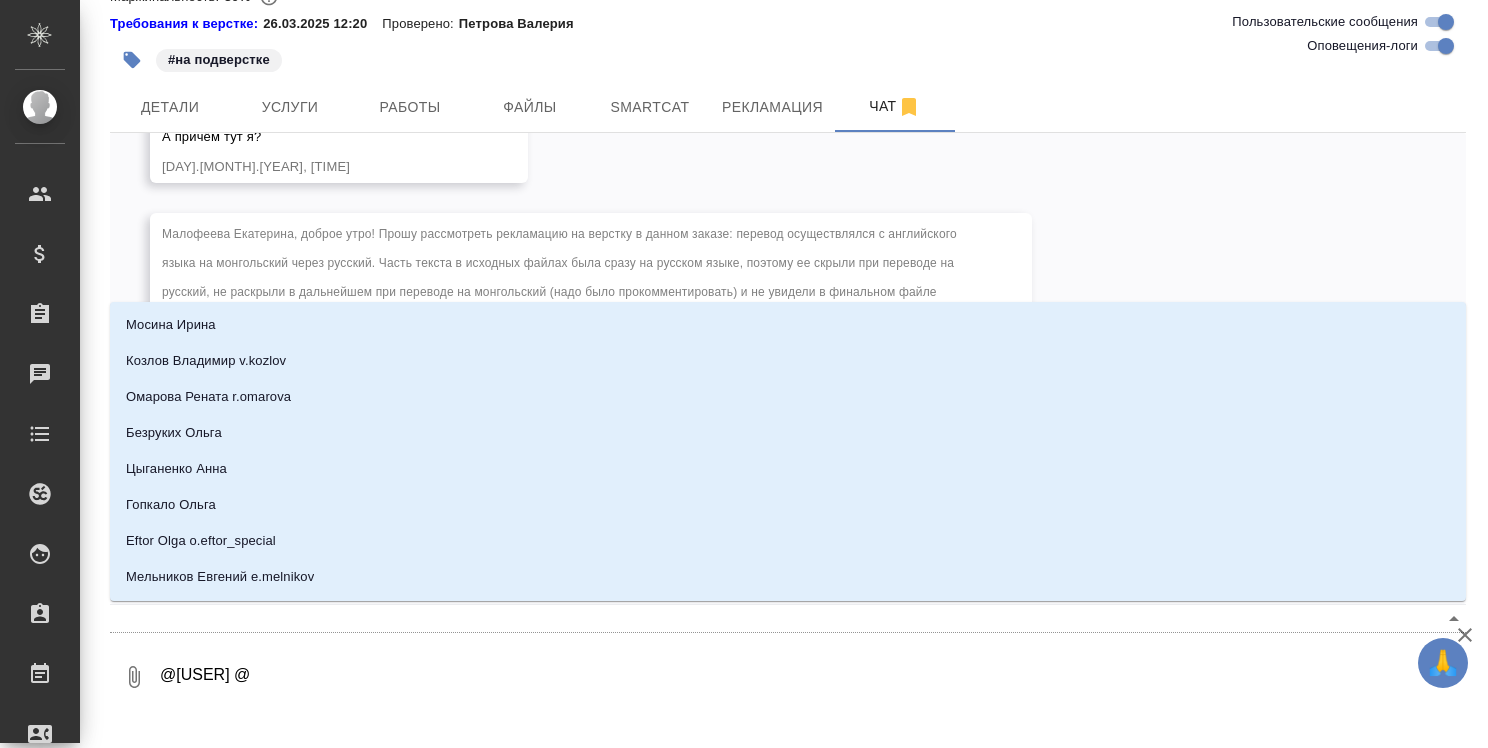 type on "@Zaborova Aleksandra @г" 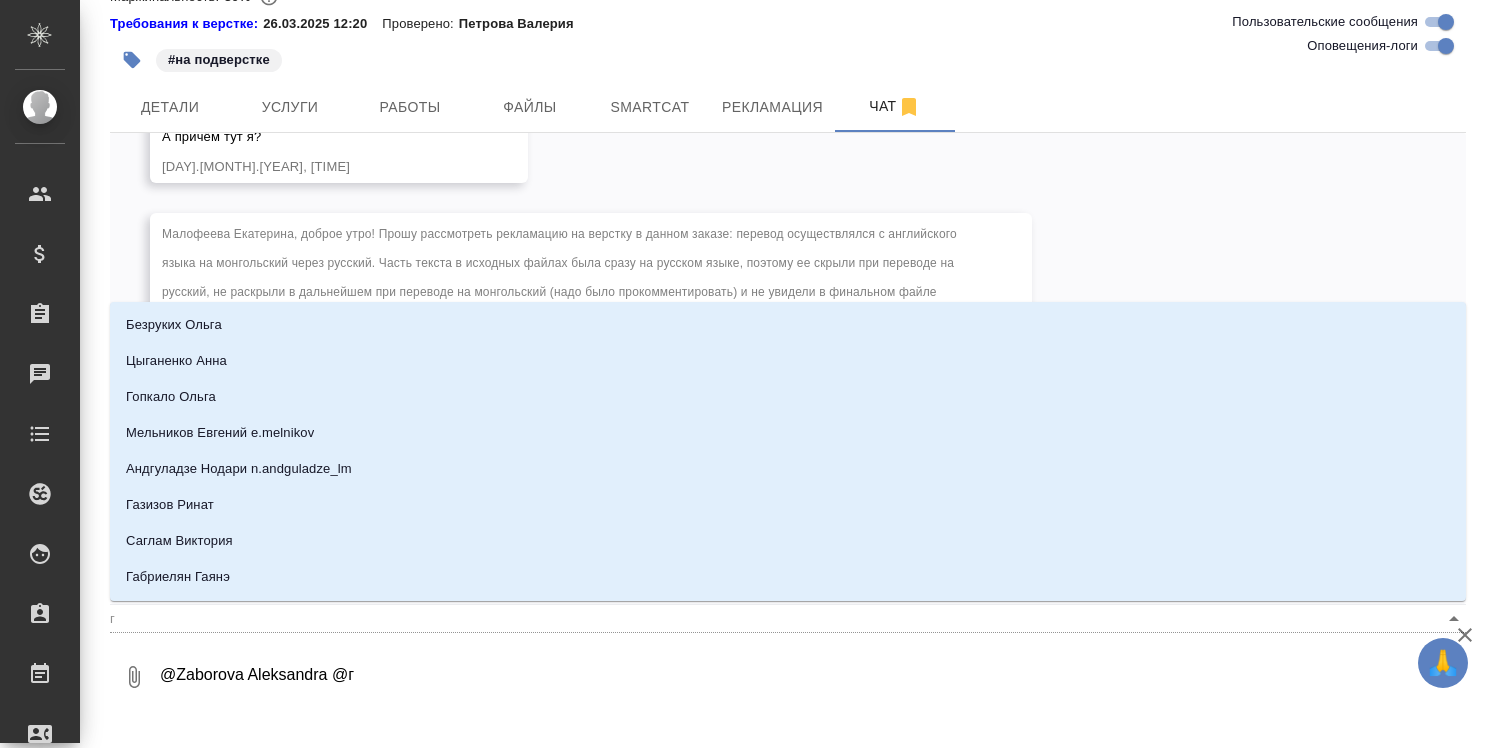 type on "@[USER] @[USER]" 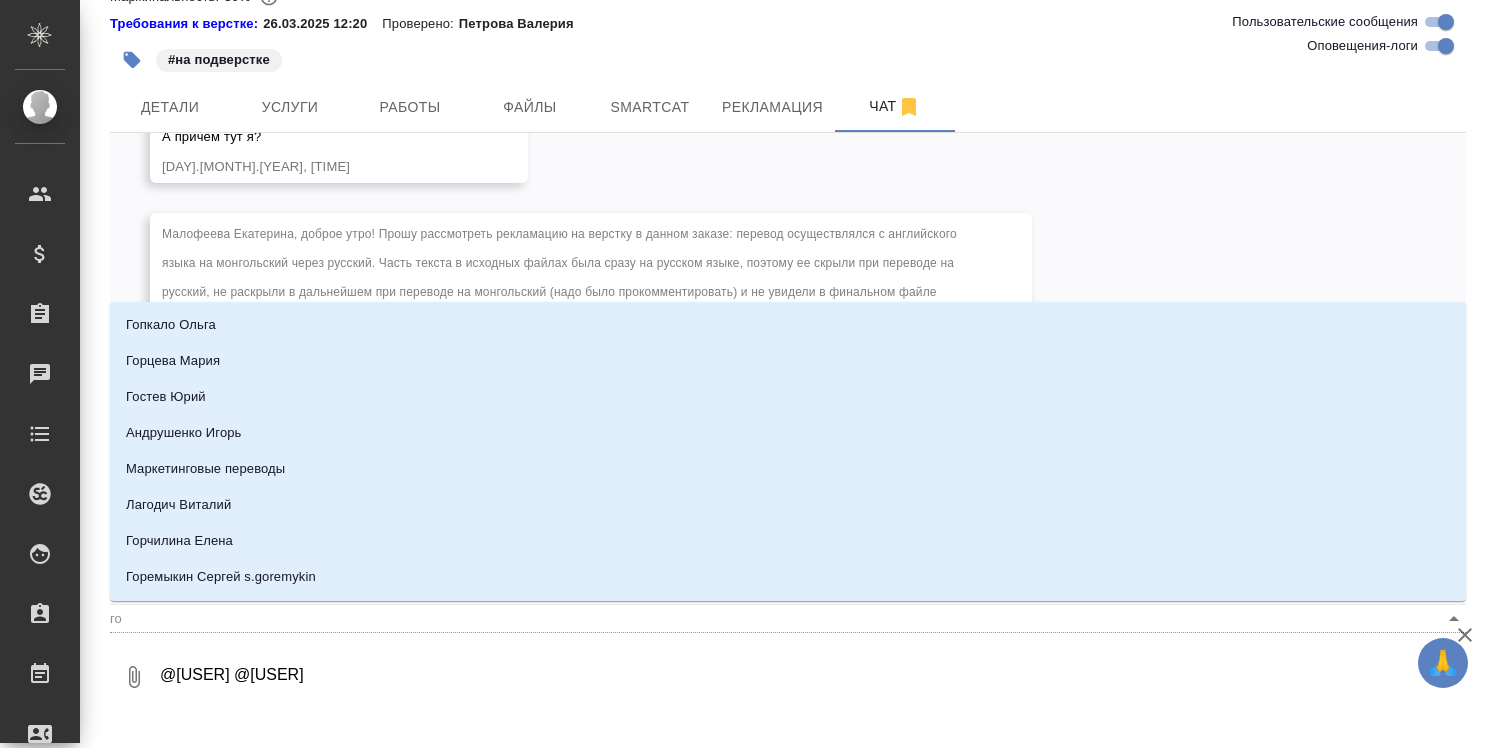 type on "@Zaborova Aleksandra @гос" 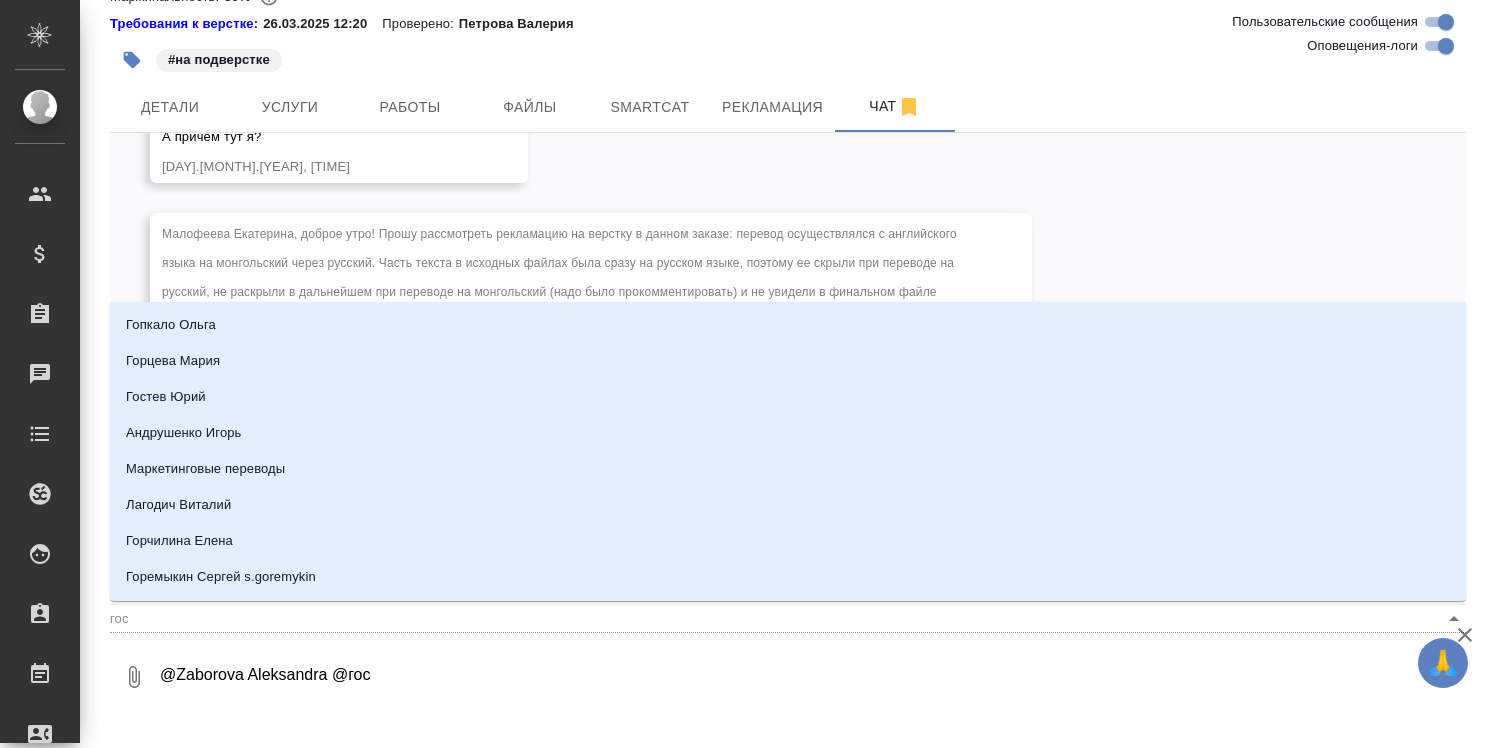 type on "@Zaborova Aleksandra @гост" 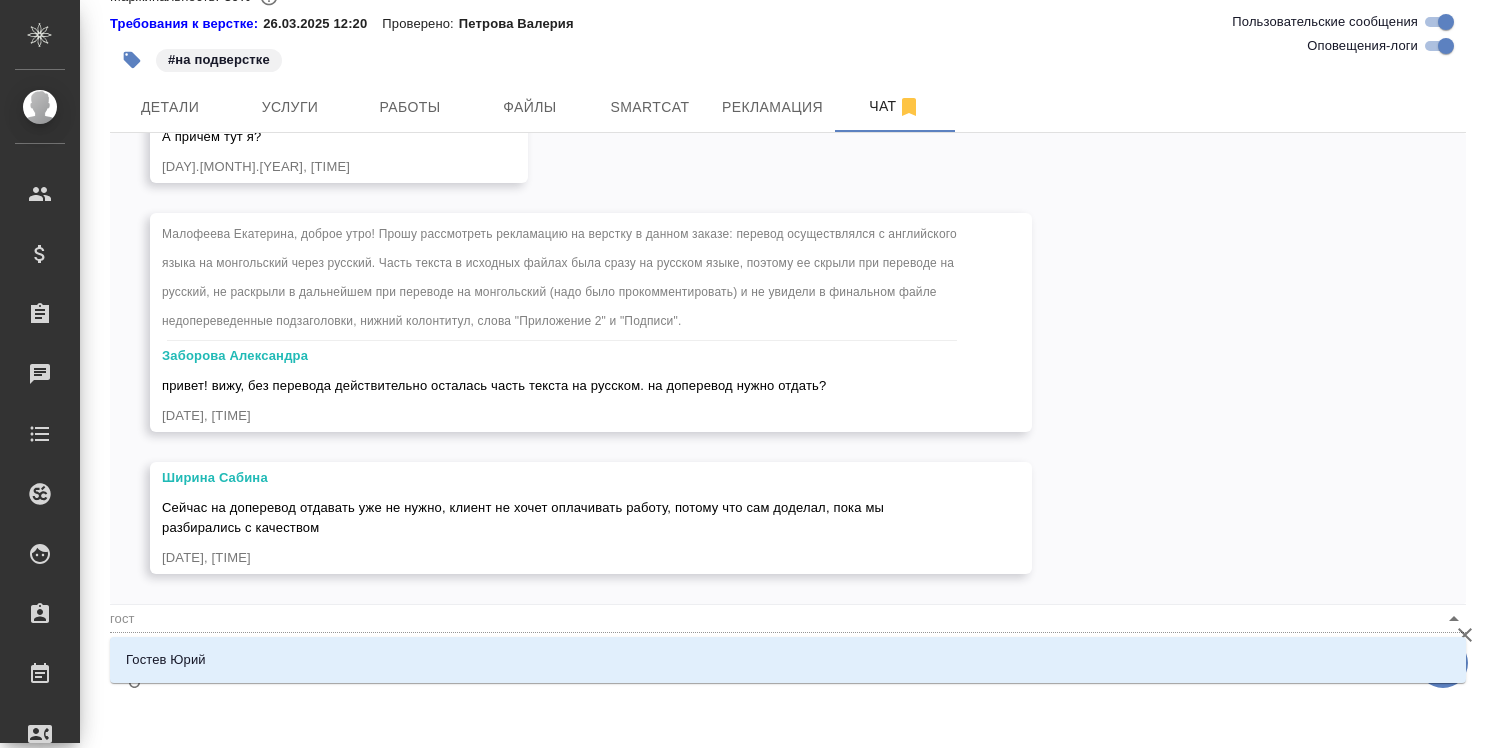 click on "Гостев Юрий" at bounding box center (788, 660) 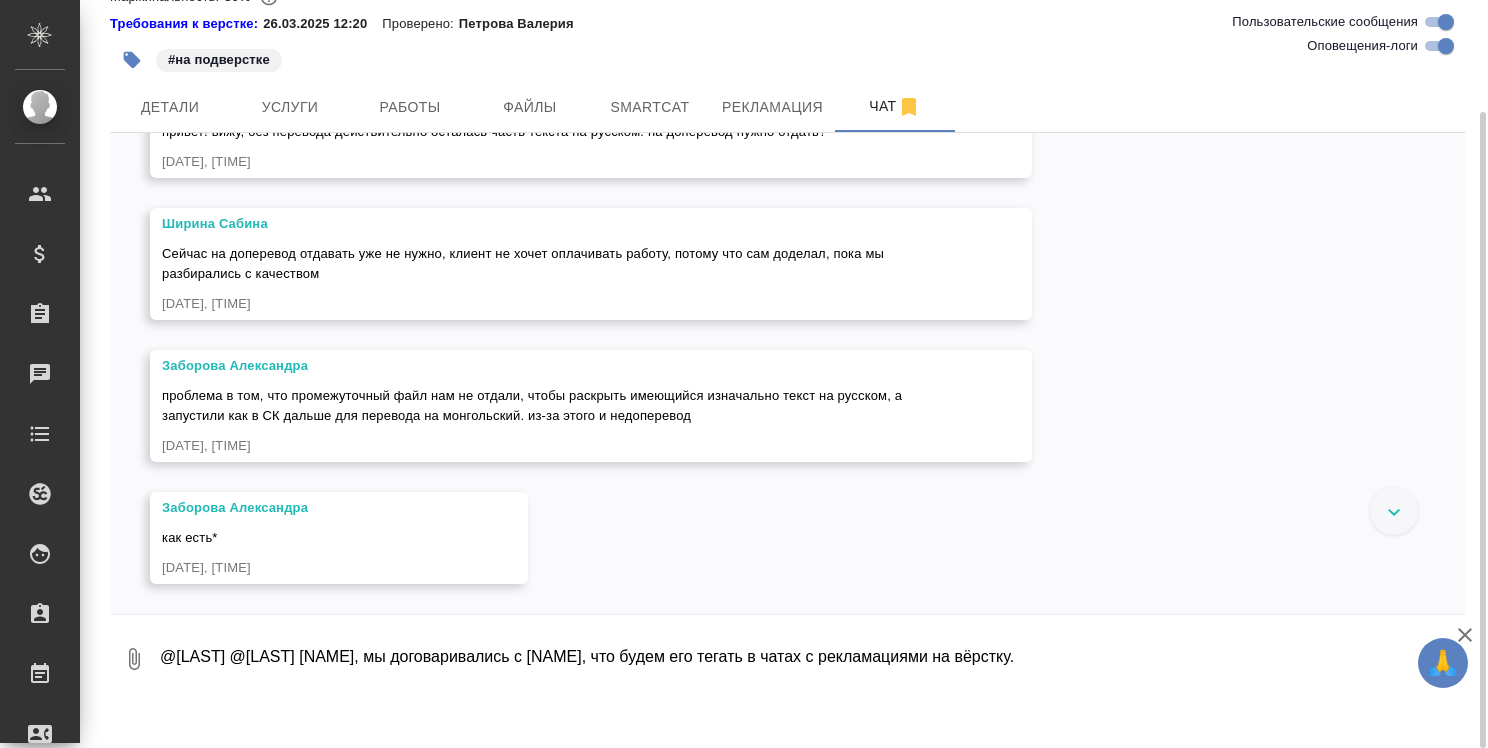scroll, scrollTop: 17193, scrollLeft: 0, axis: vertical 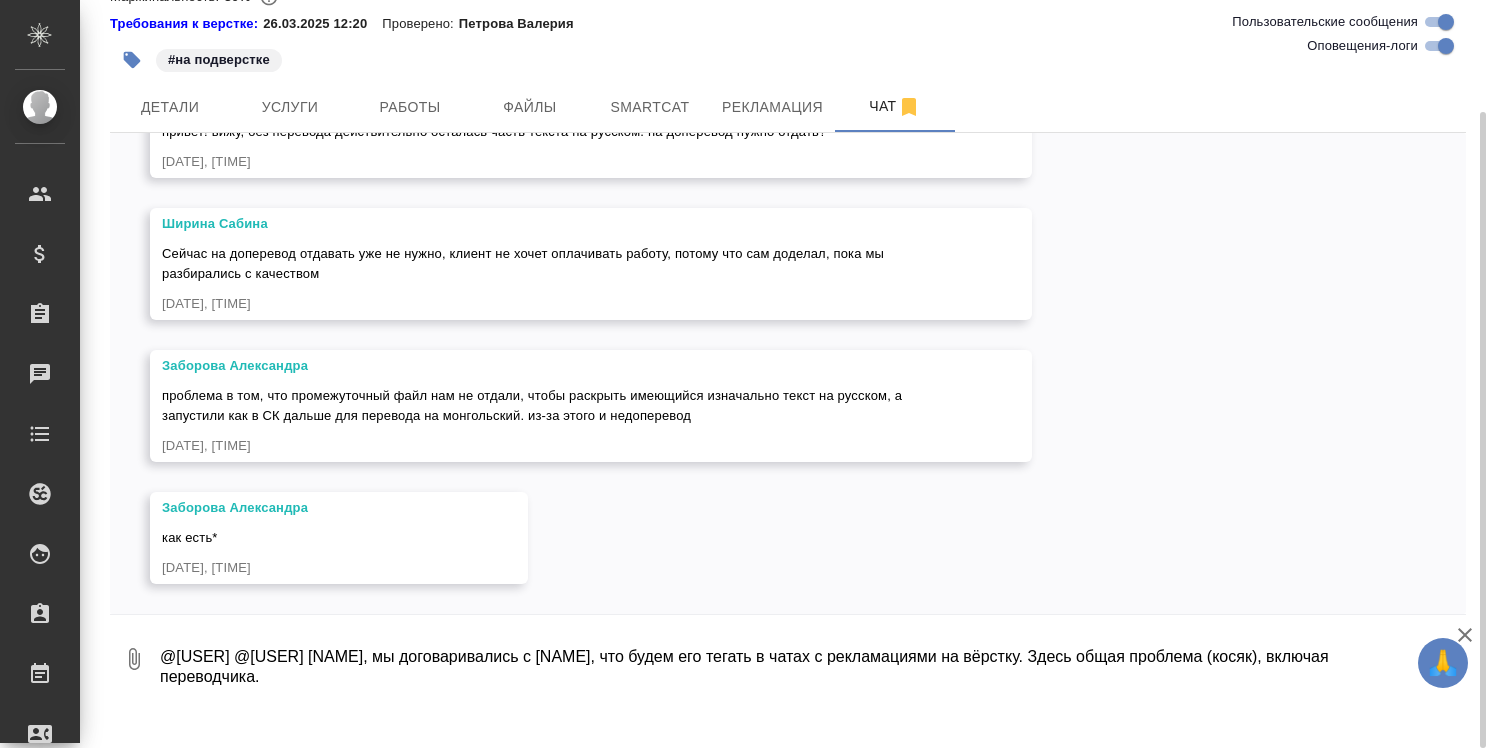 type on "@[USER] @[USER] [NAME], мы договаривались с [NAME], что будем его тегать в чатах с рекламациями на вёрстку. Здесь общая проблема (косяк), включая переводчика." 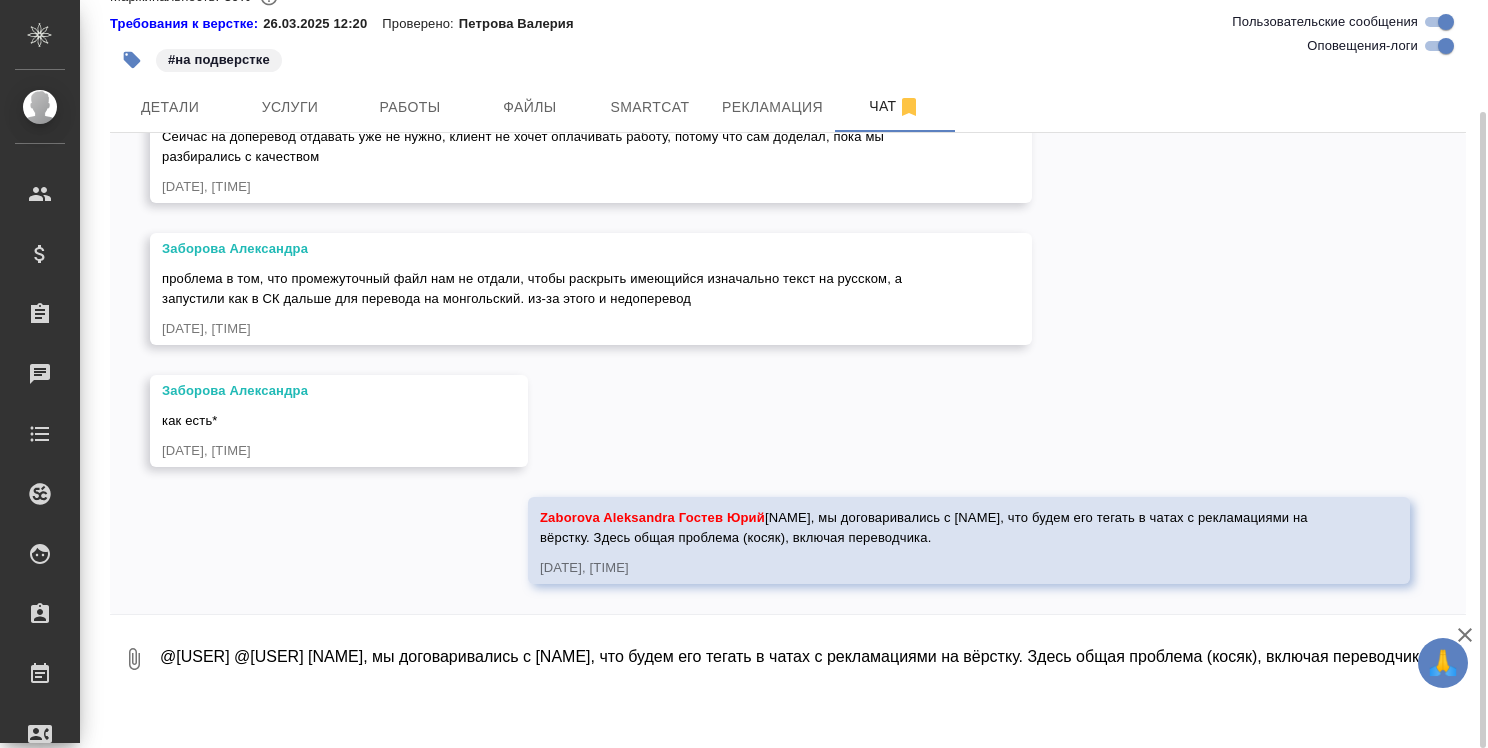 scroll, scrollTop: 17310, scrollLeft: 0, axis: vertical 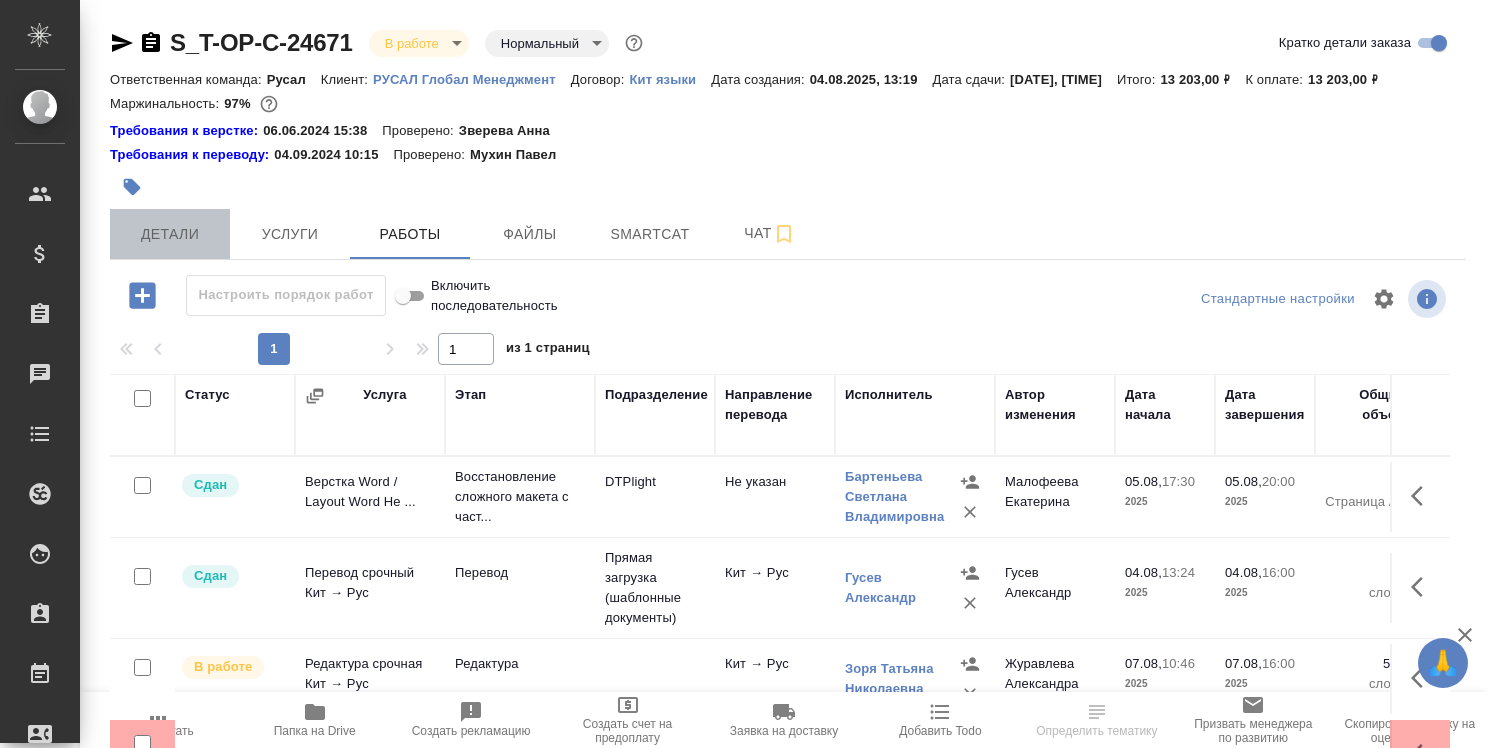 click on "Детали" at bounding box center (170, 234) 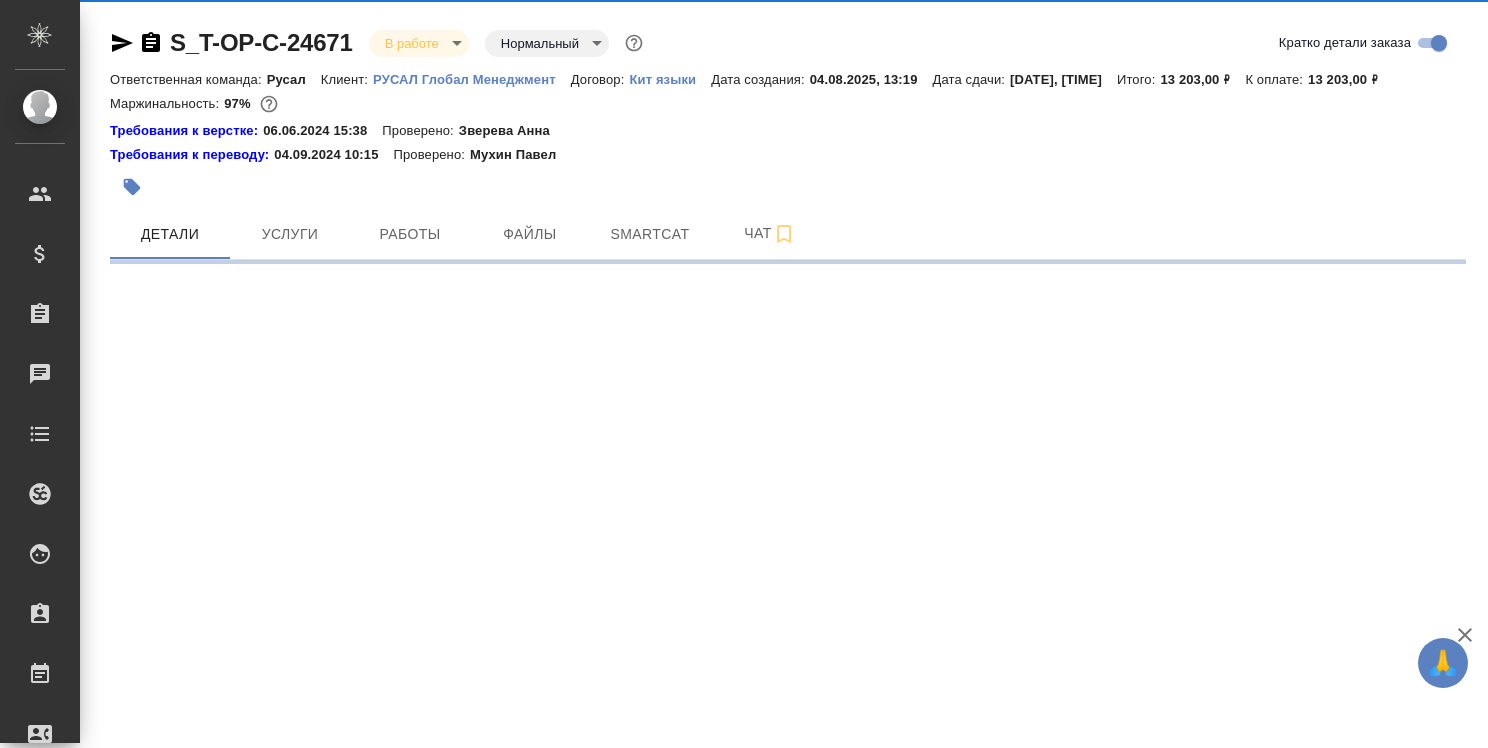 select on "RU" 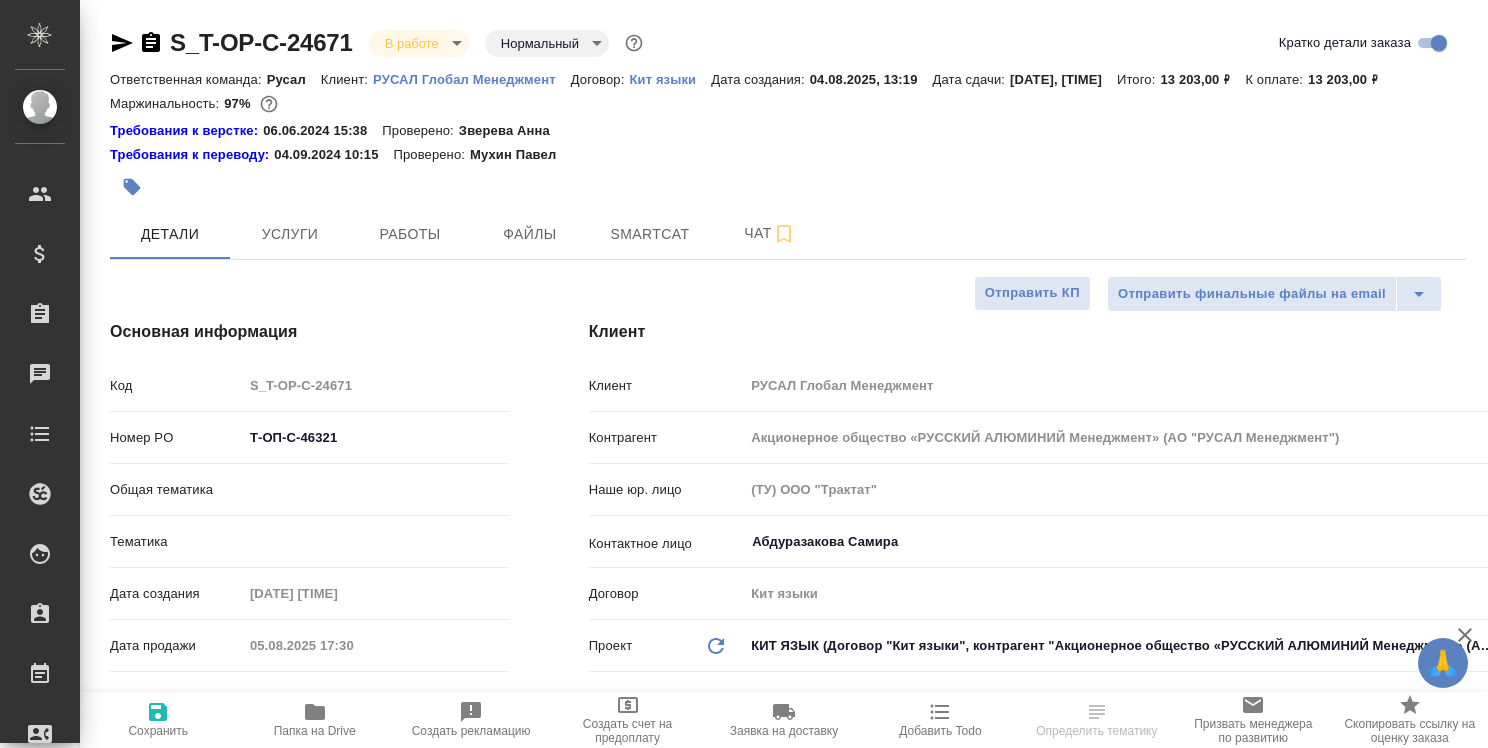 type on "x" 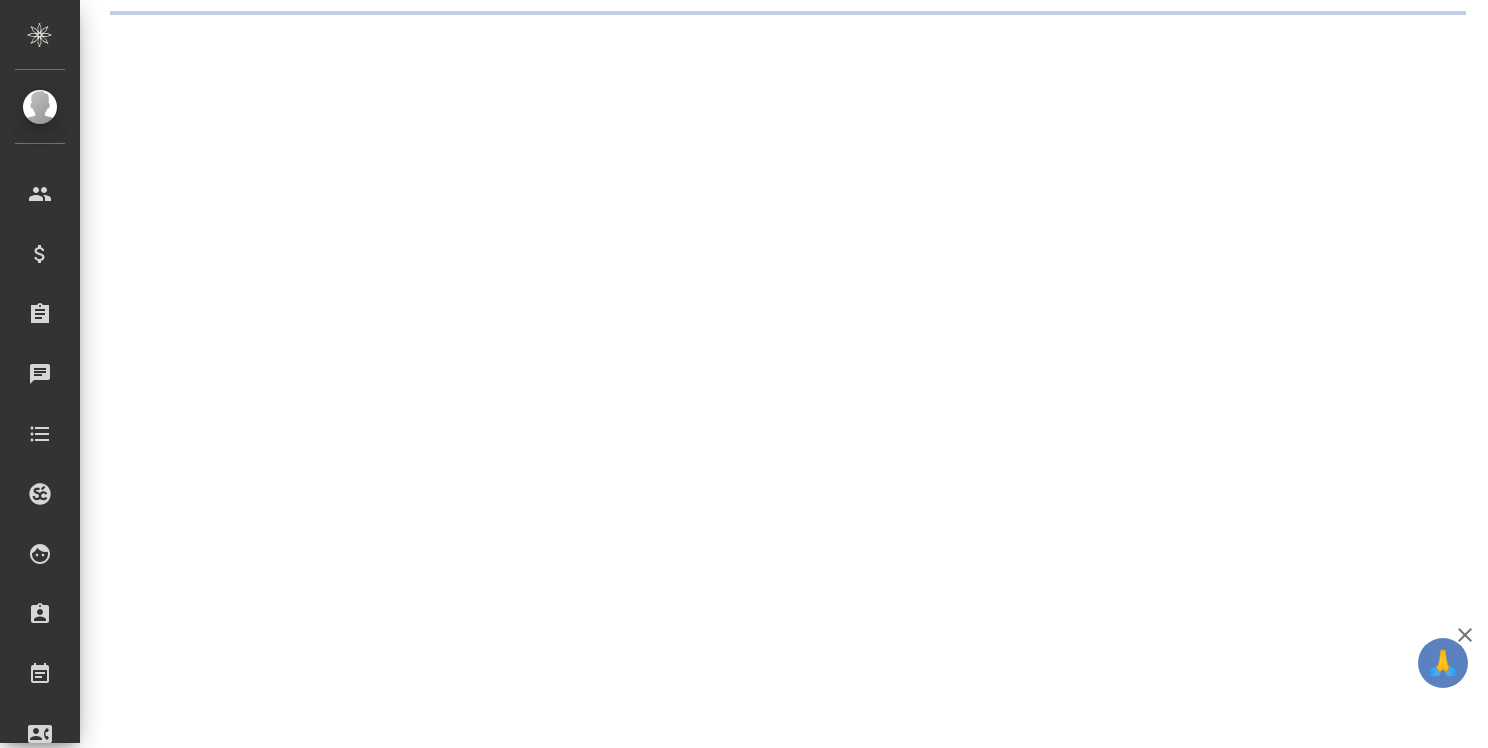 scroll, scrollTop: 0, scrollLeft: 0, axis: both 